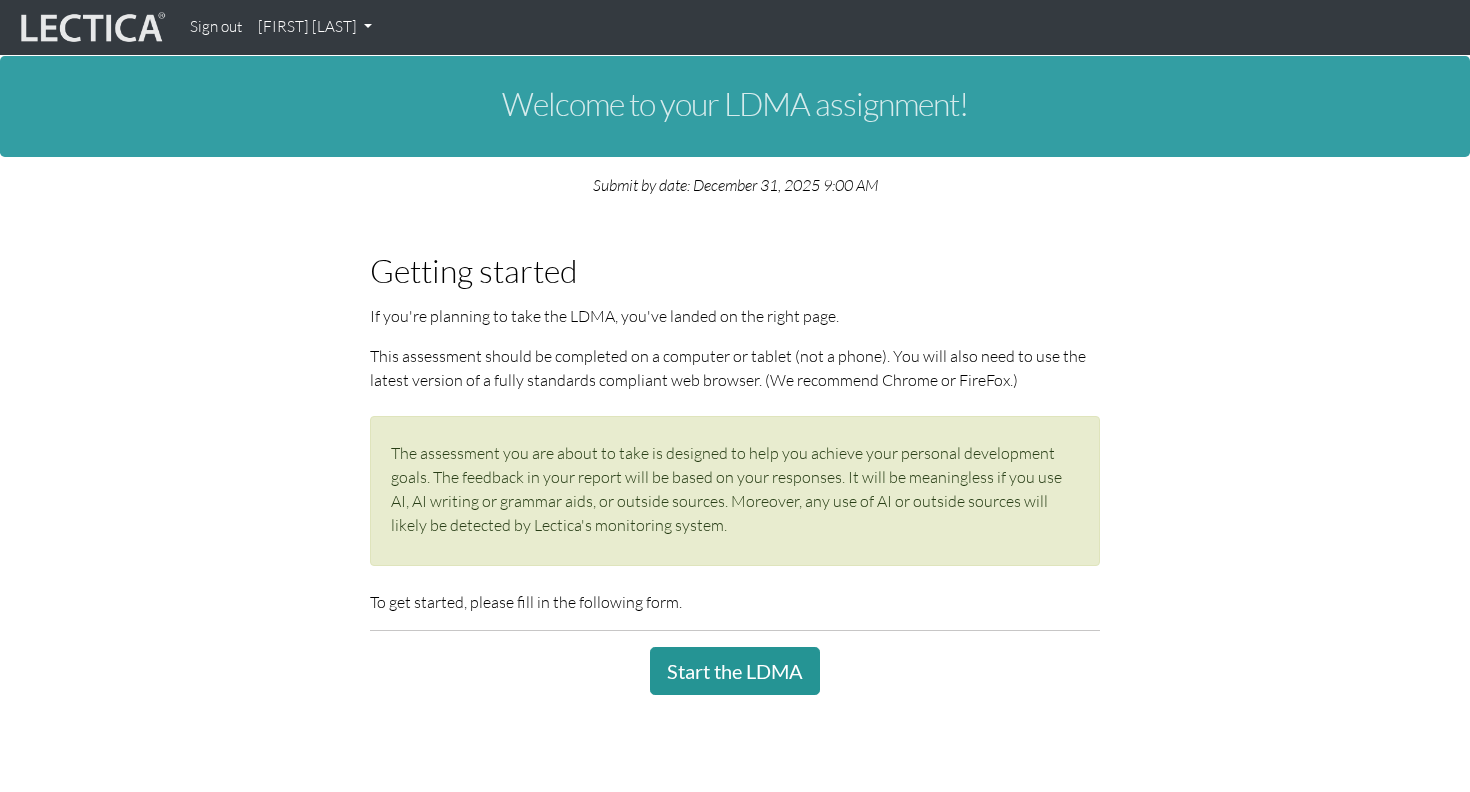 scroll, scrollTop: 0, scrollLeft: 0, axis: both 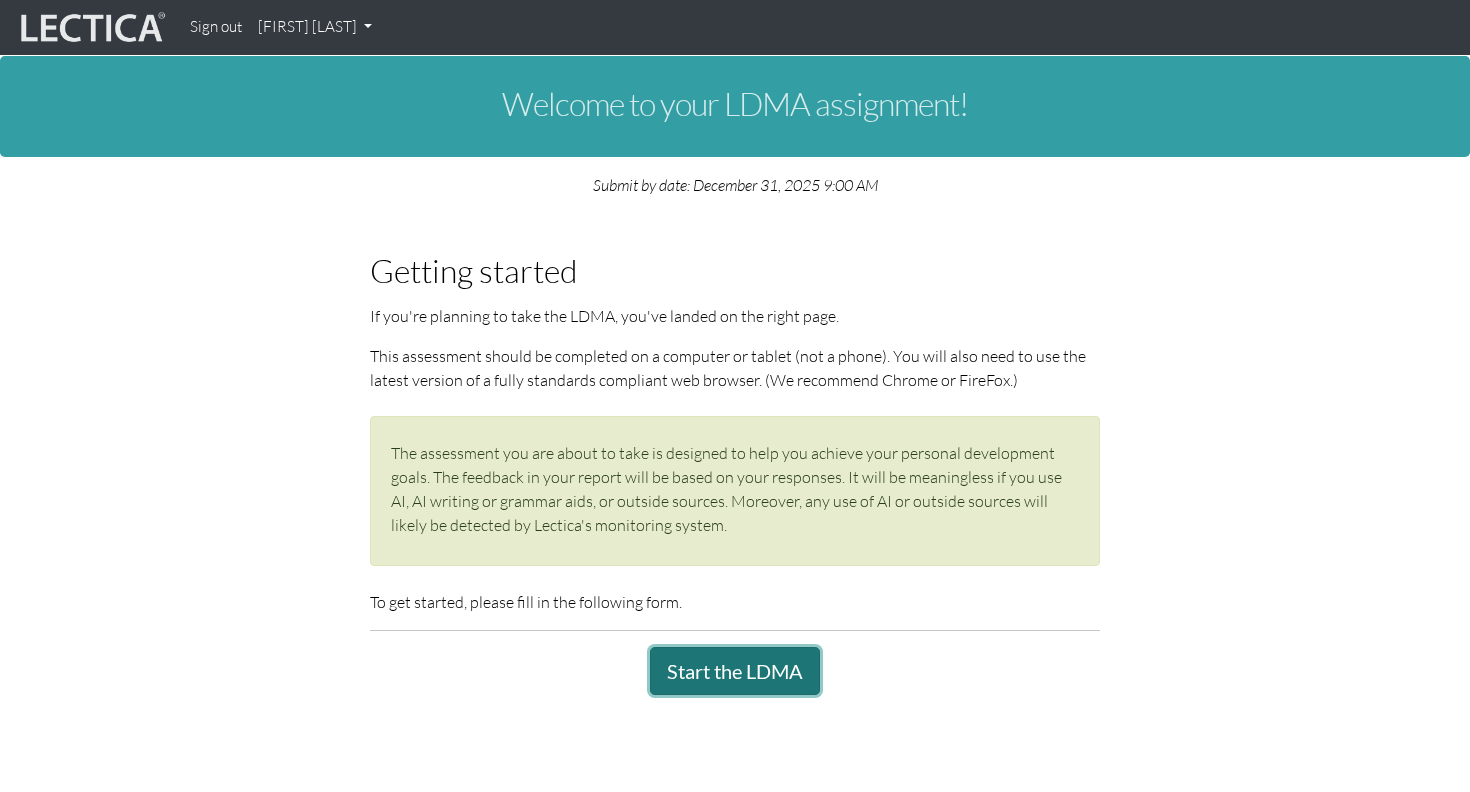 click on "Start the LDMA" at bounding box center (735, 671) 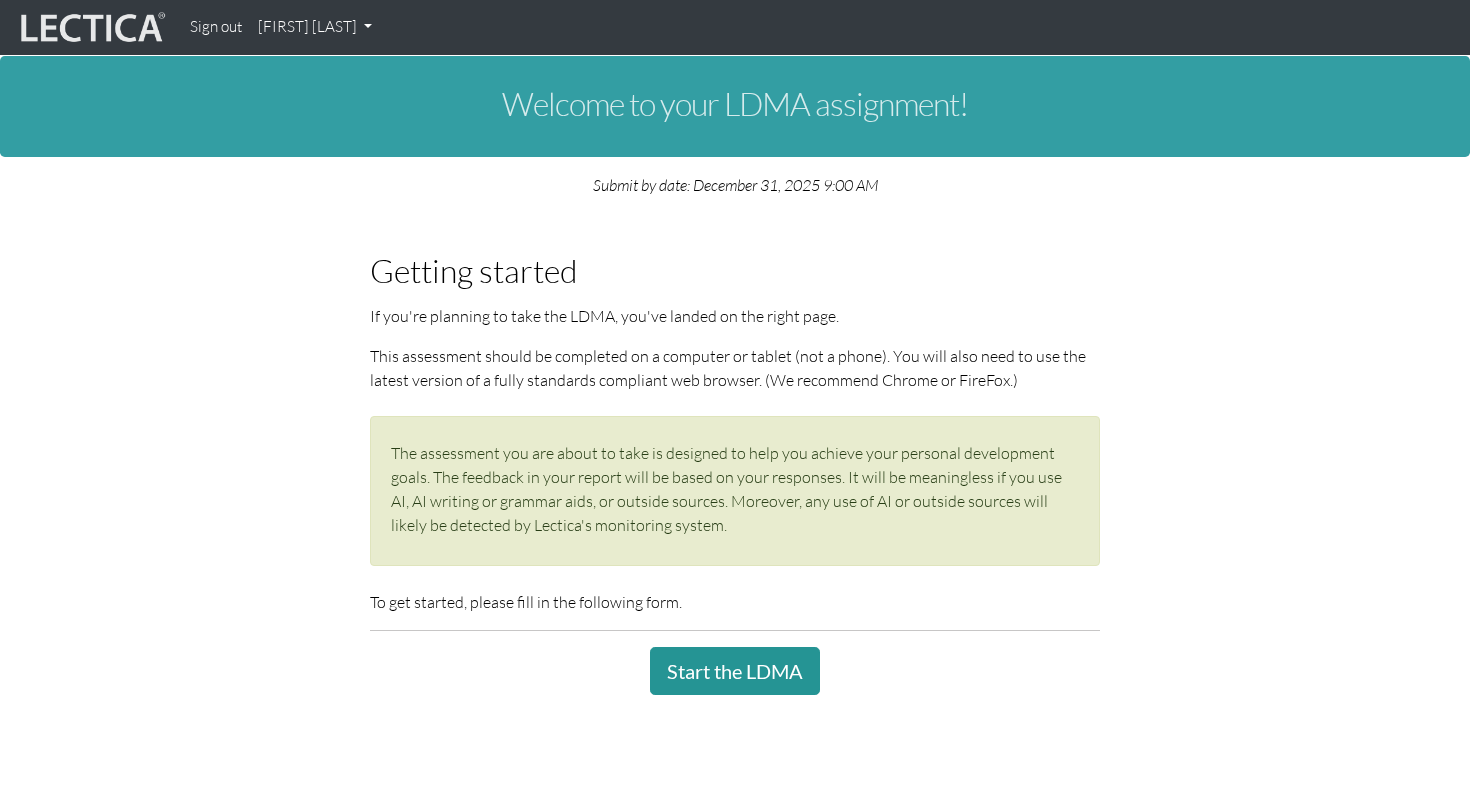 click on "[FIRST] [LAST]" at bounding box center [315, 27] 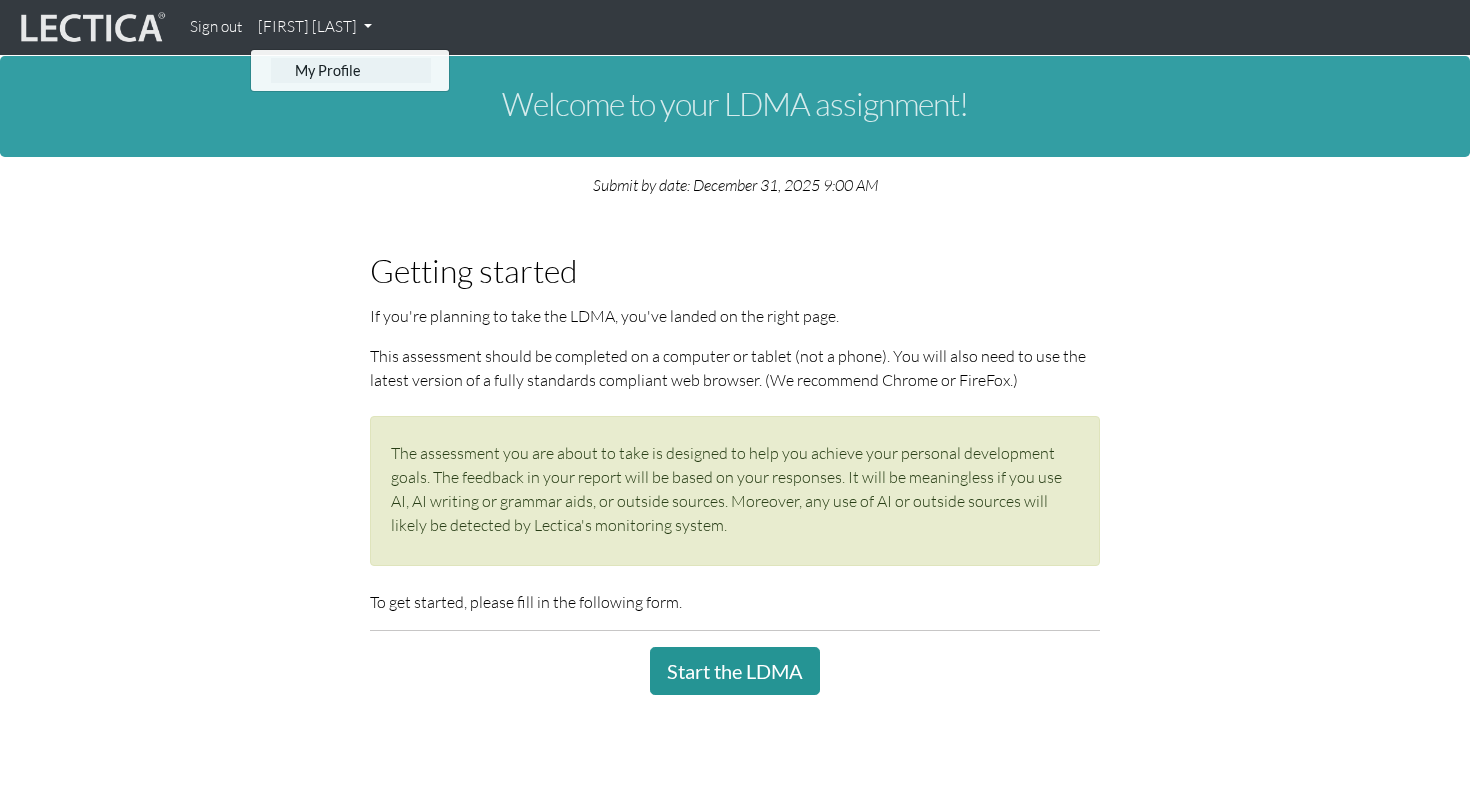 click on "My Profile" at bounding box center [351, 70] 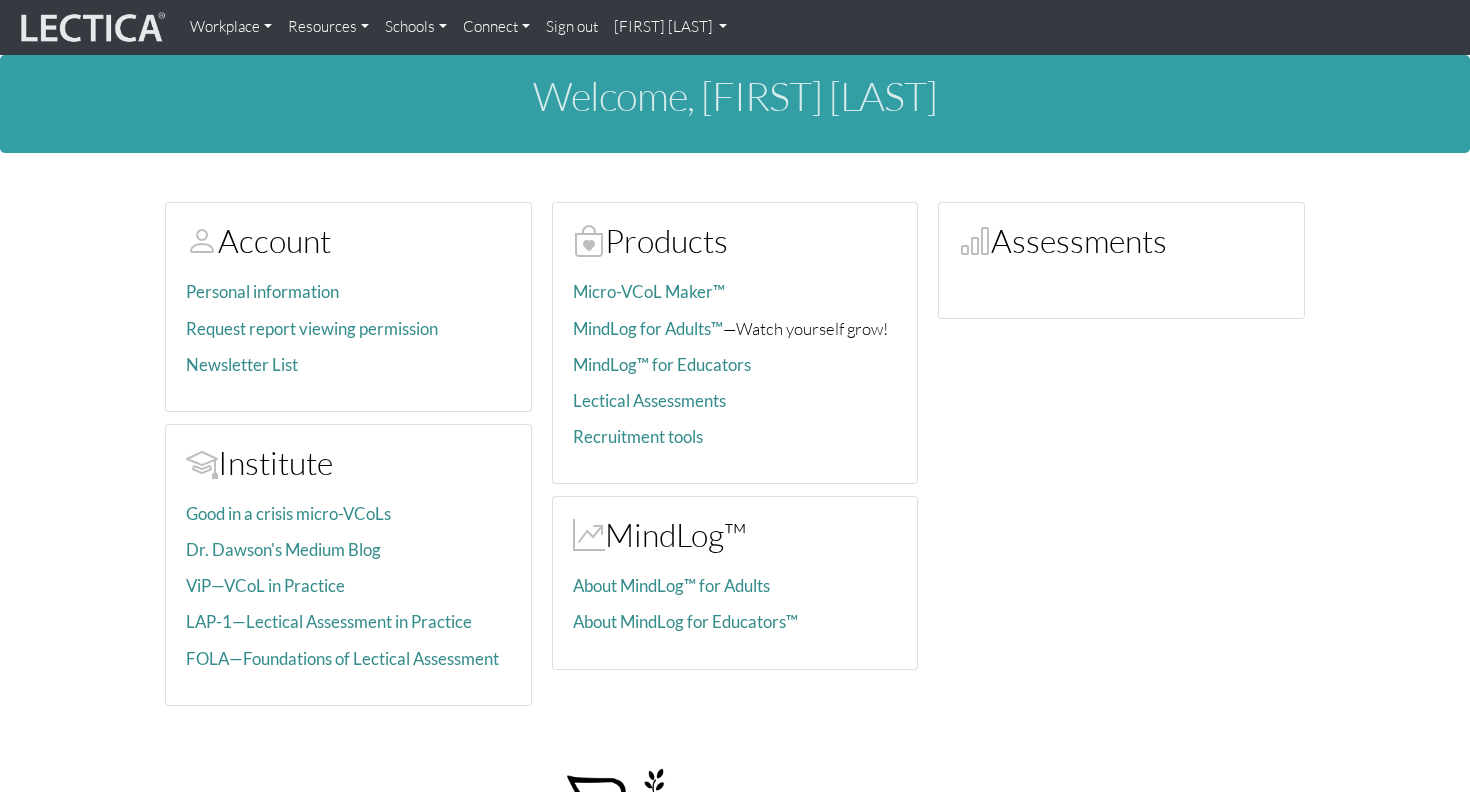 scroll, scrollTop: 0, scrollLeft: 0, axis: both 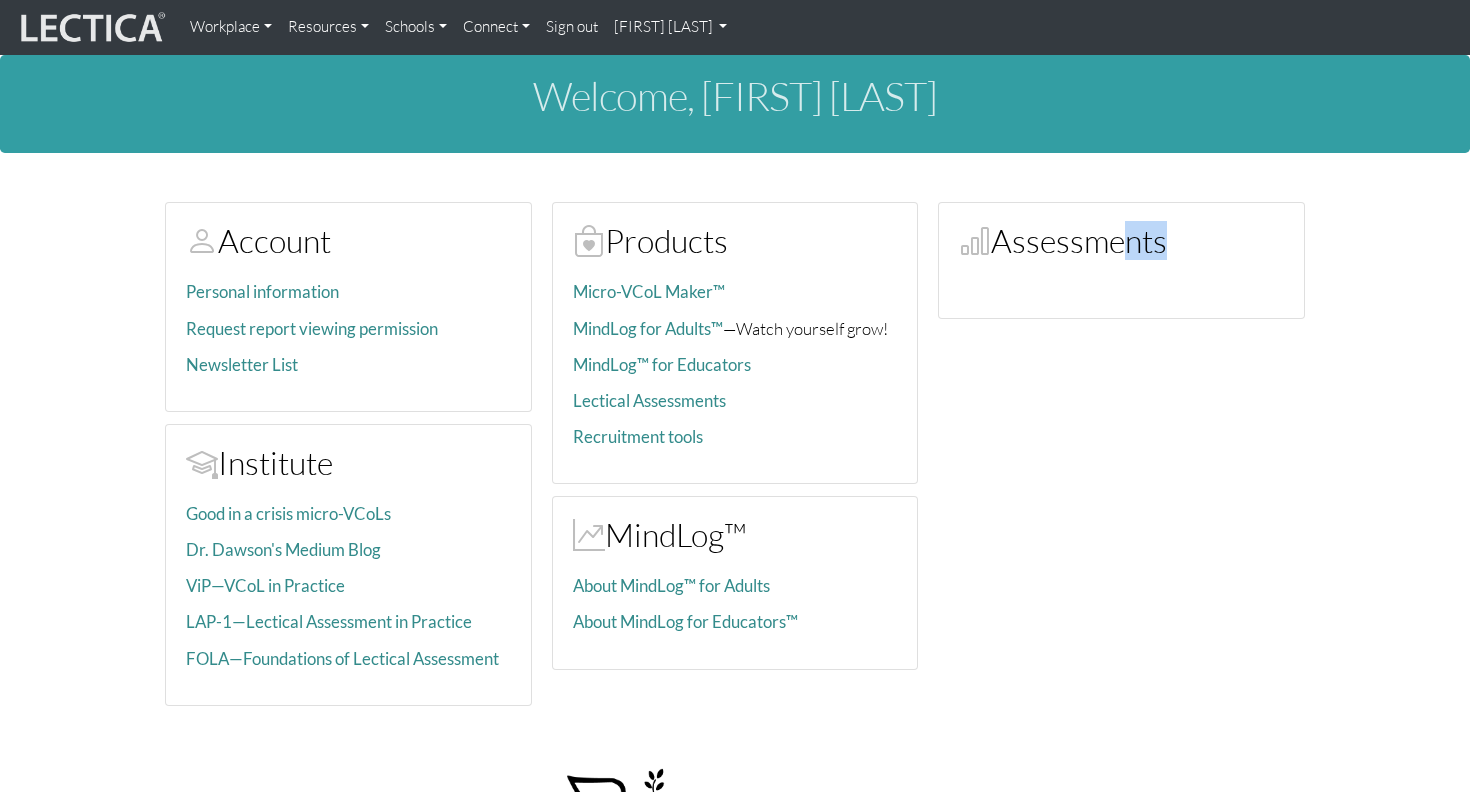 drag, startPoint x: 1103, startPoint y: 264, endPoint x: 1172, endPoint y: 302, distance: 78.77182 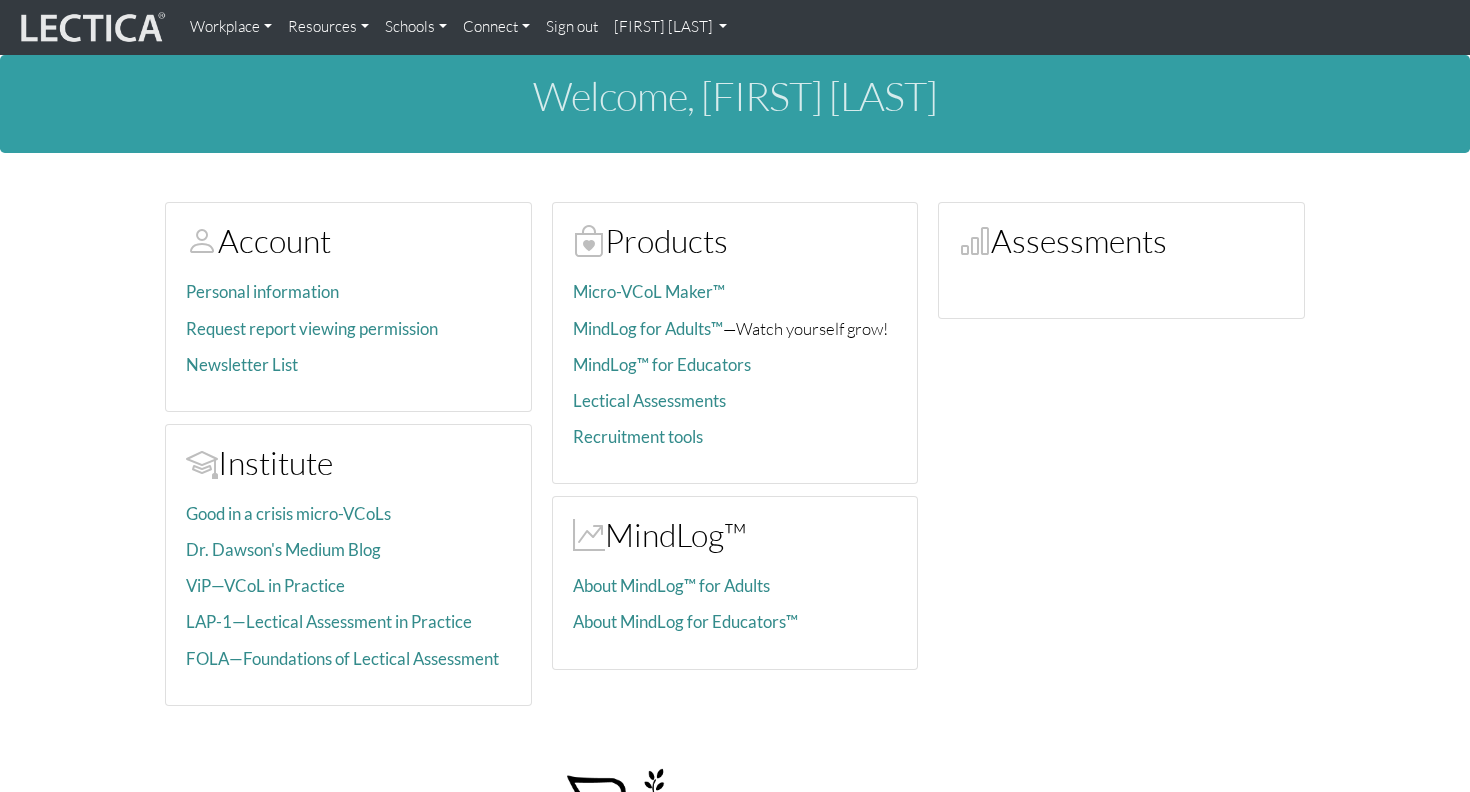 click on "[FIRST] [LAST]" at bounding box center (671, 27) 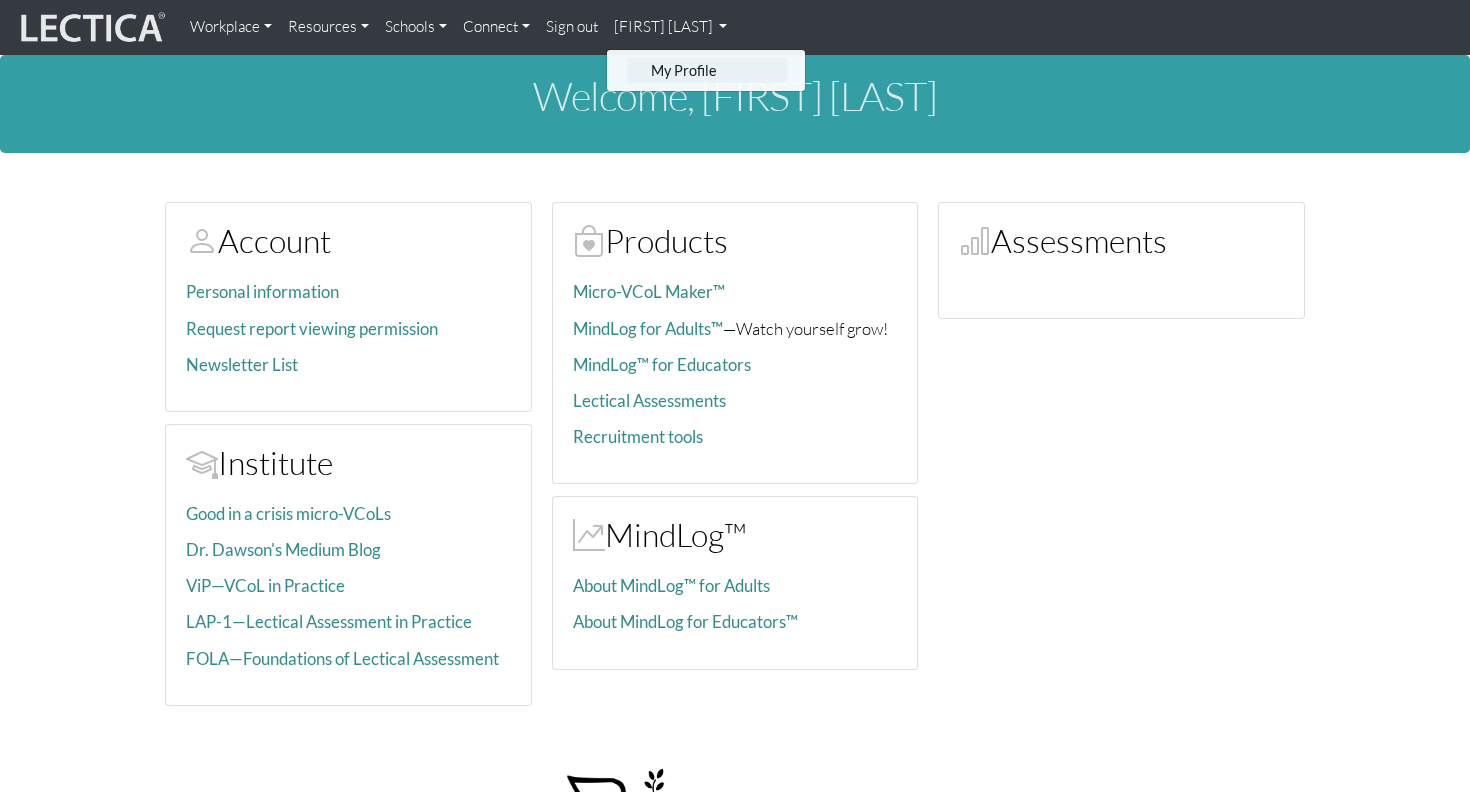 click on "My Profile" at bounding box center (707, 70) 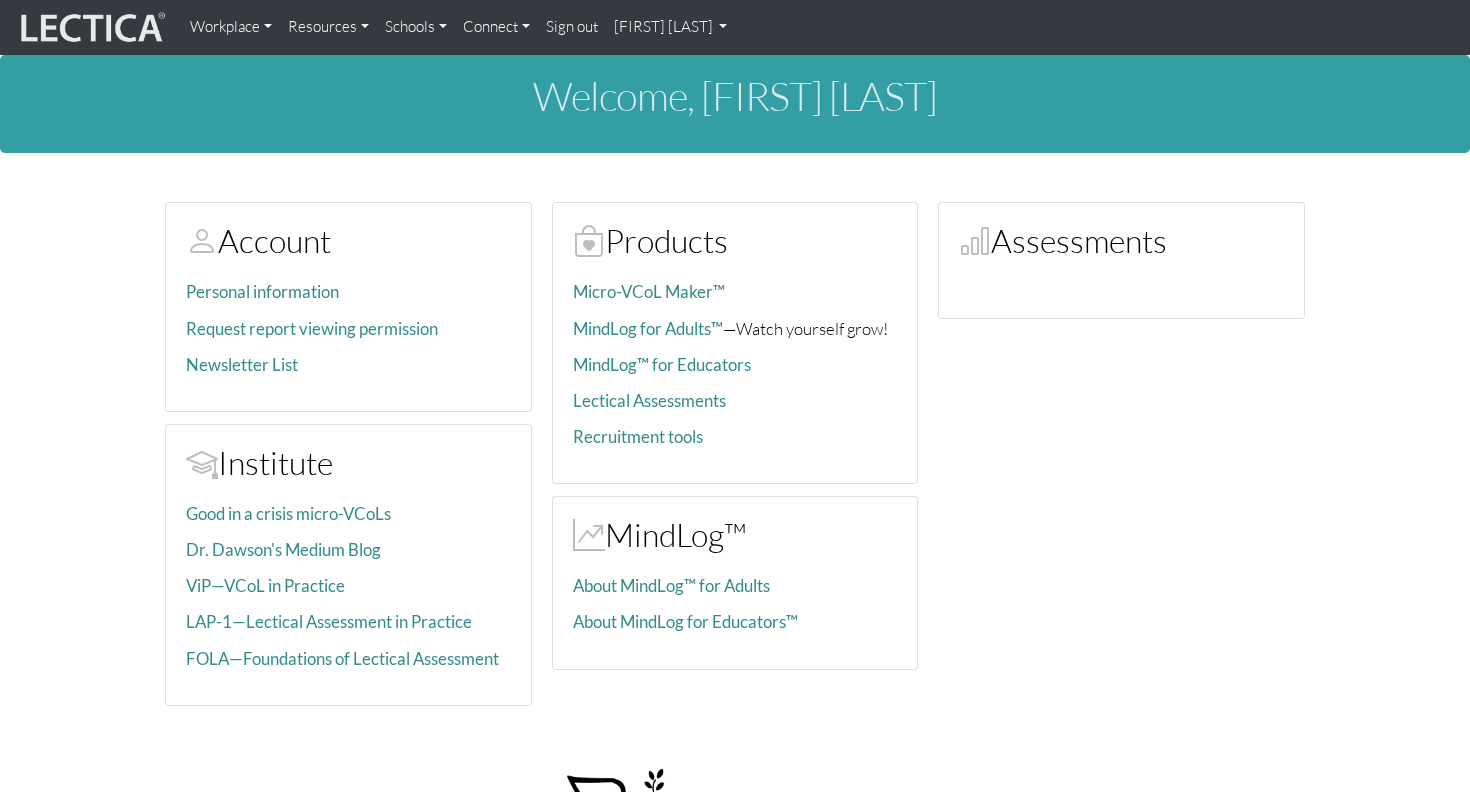 scroll, scrollTop: 0, scrollLeft: 0, axis: both 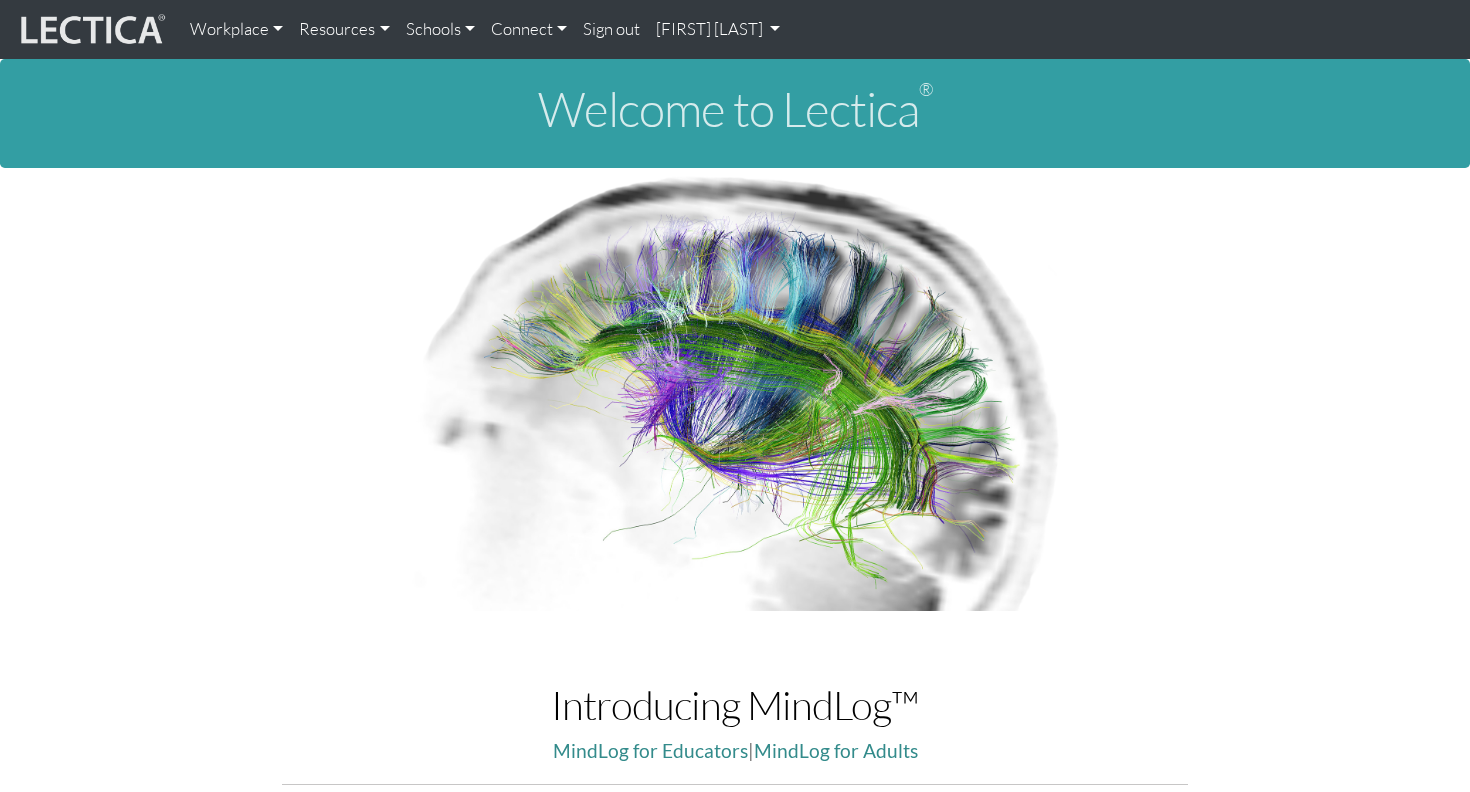 click on "[FIRST] [LAST]" at bounding box center (718, 29) 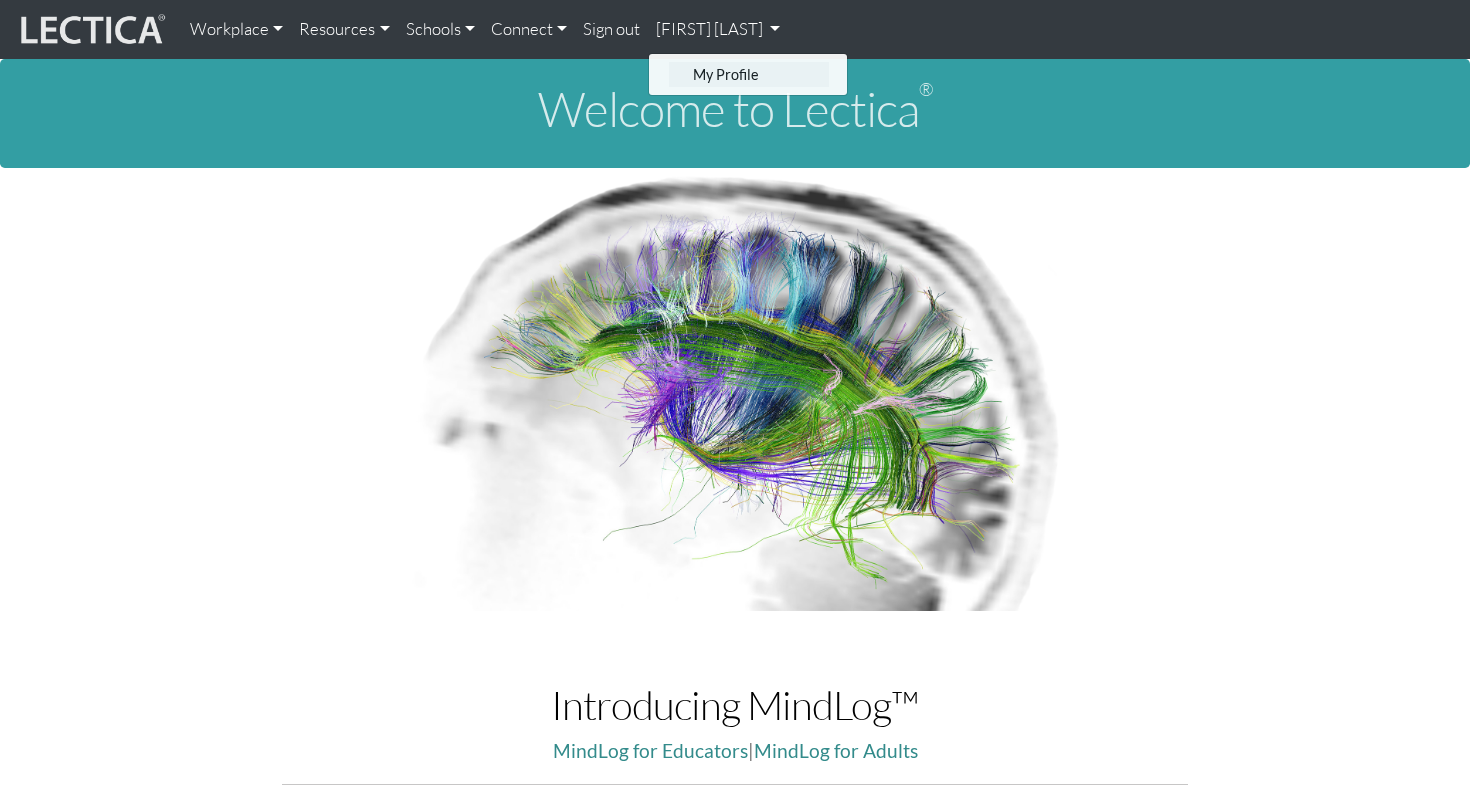 click on "My Profile" at bounding box center [749, 74] 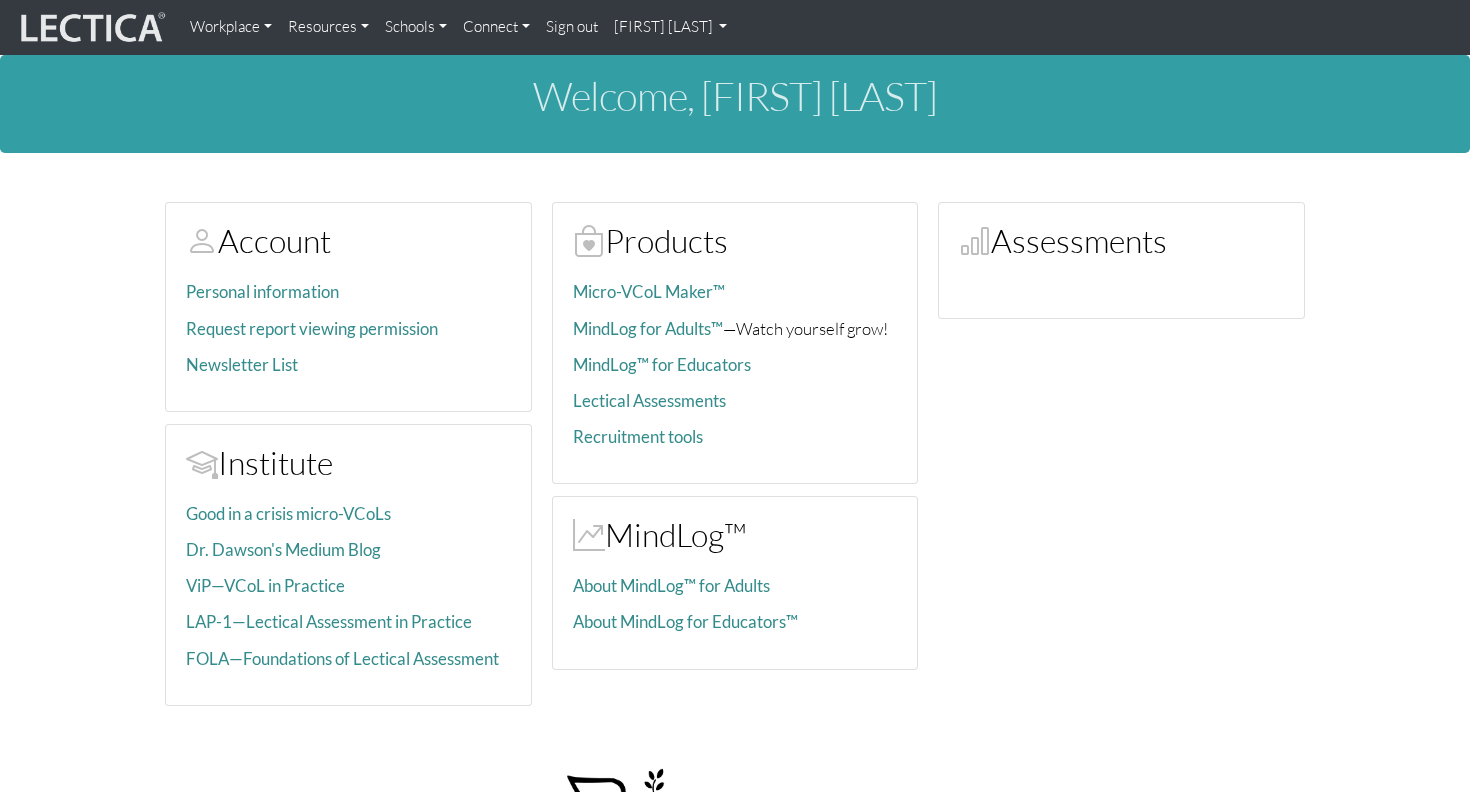 scroll, scrollTop: 0, scrollLeft: 0, axis: both 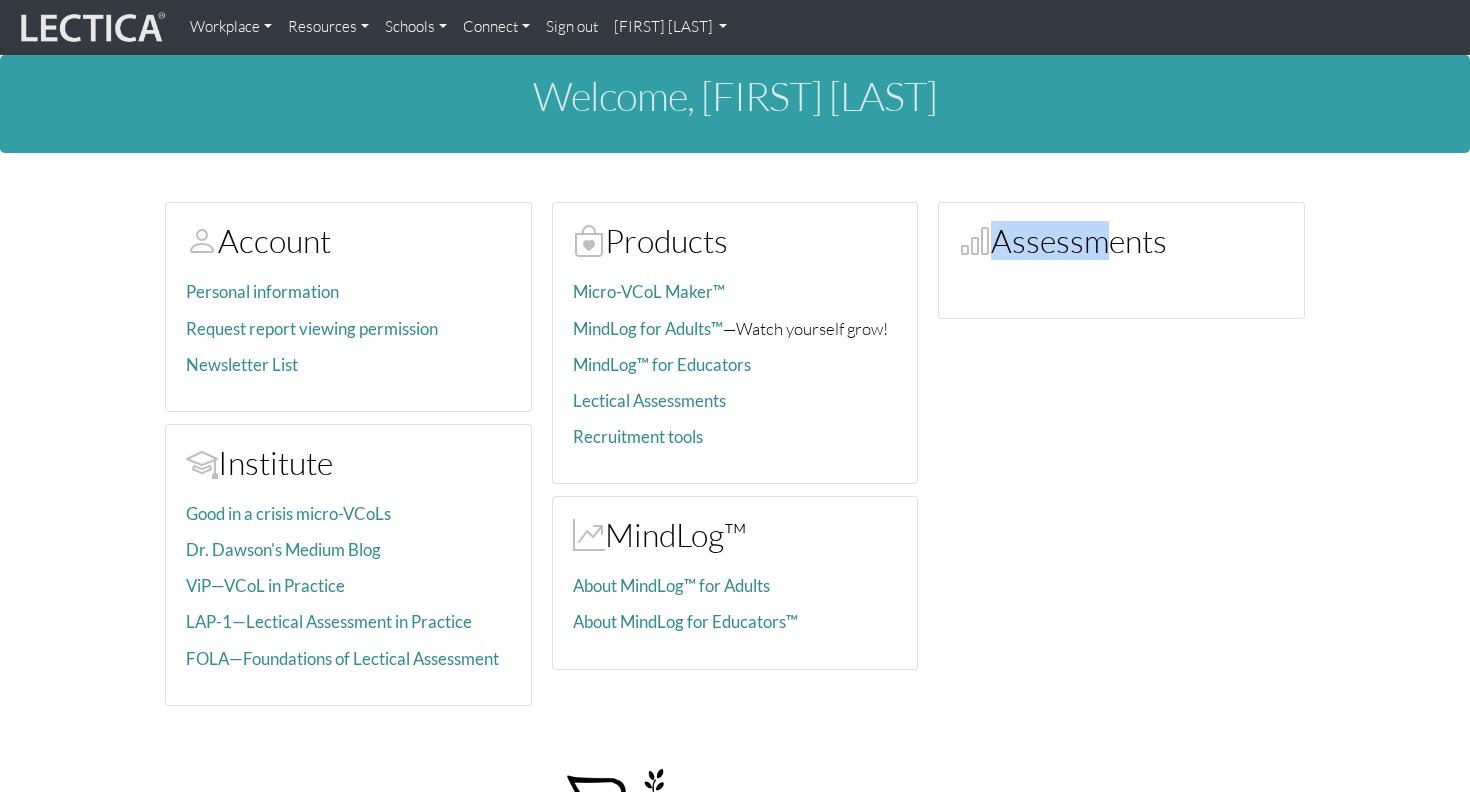 drag, startPoint x: 1095, startPoint y: 252, endPoint x: 989, endPoint y: 253, distance: 106.004715 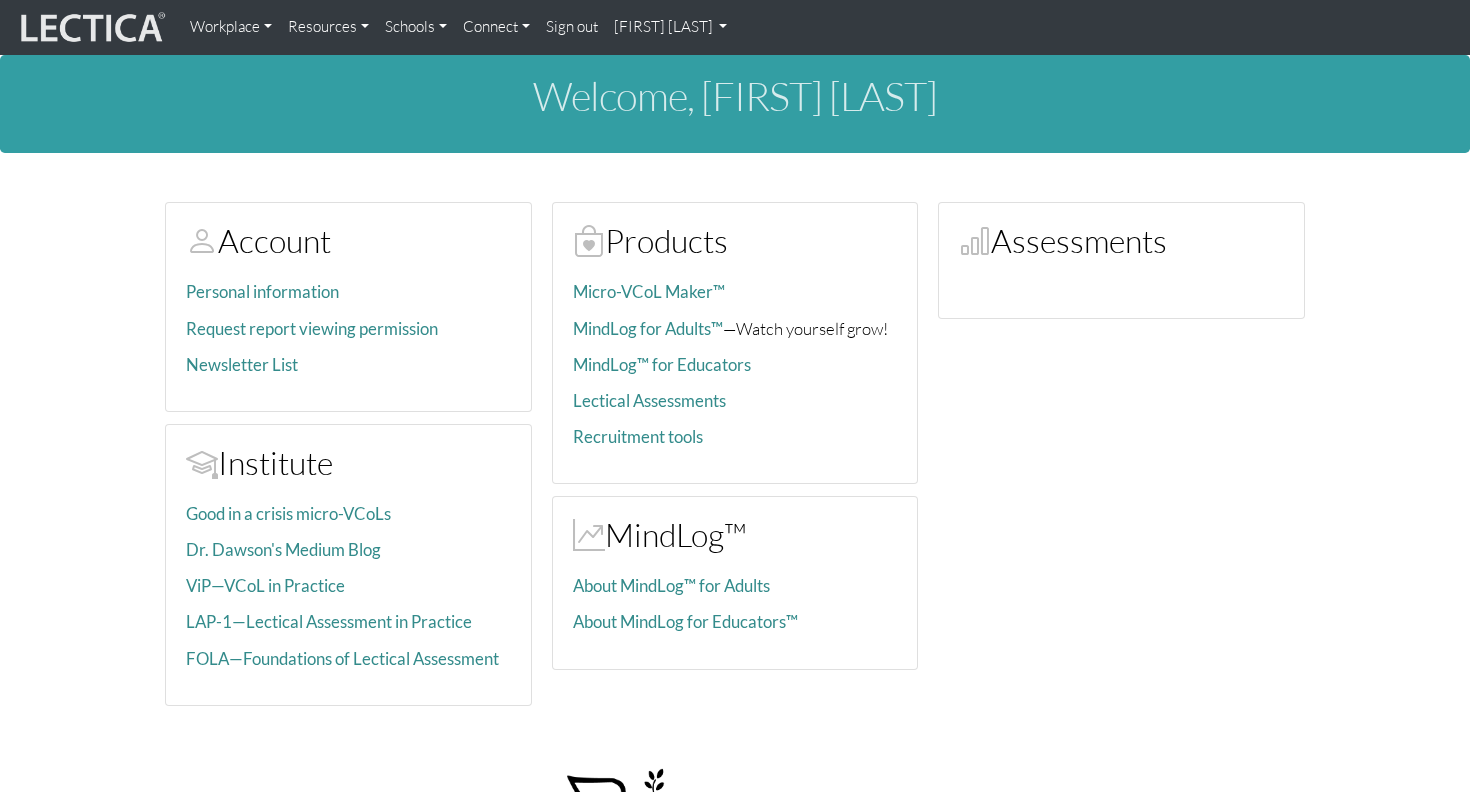 drag, startPoint x: 990, startPoint y: 253, endPoint x: 1162, endPoint y: 254, distance: 172.00291 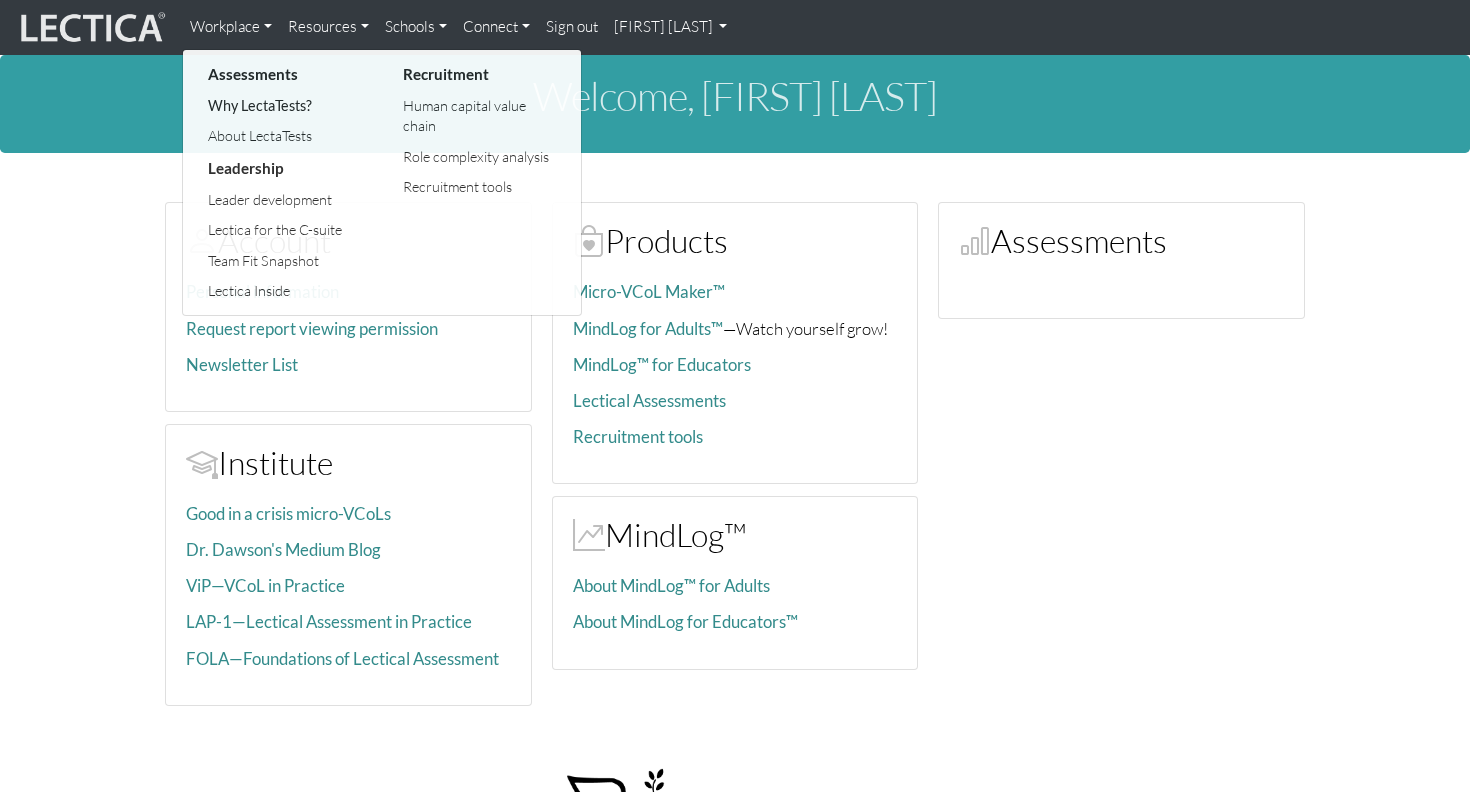 click on "Why LectaTests?" at bounding box center (285, 106) 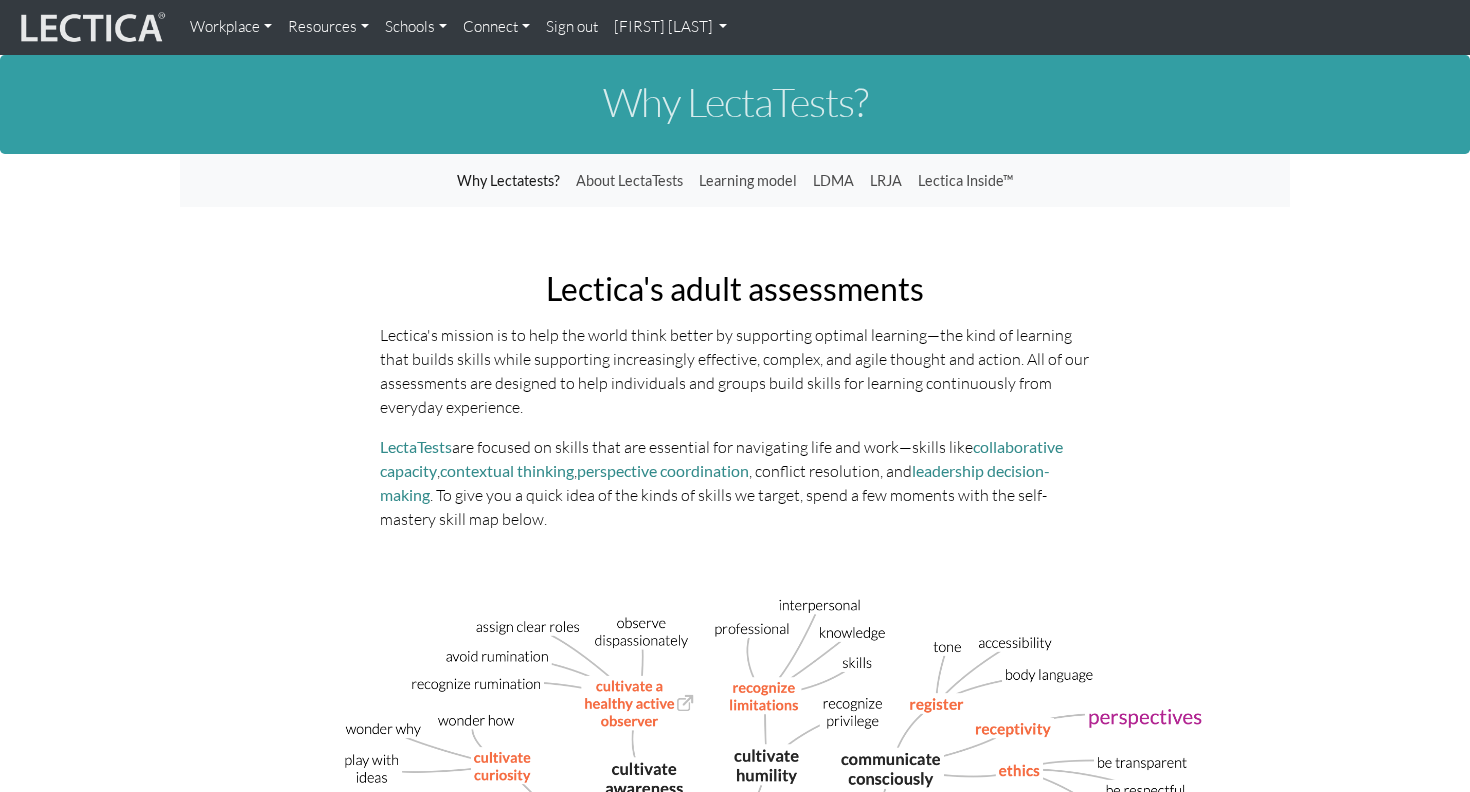 scroll, scrollTop: 0, scrollLeft: 0, axis: both 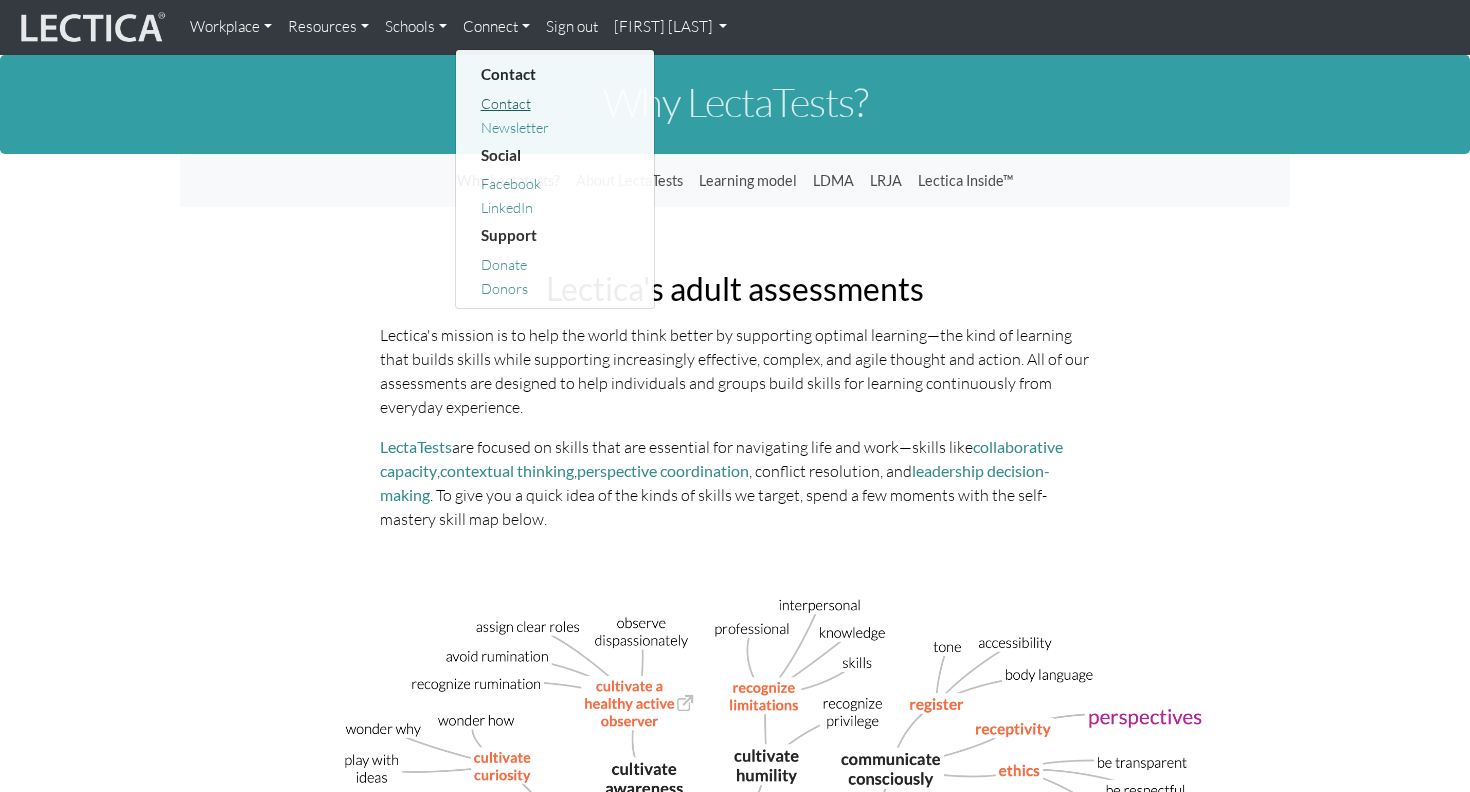 click on "Contact" at bounding box center [506, 103] 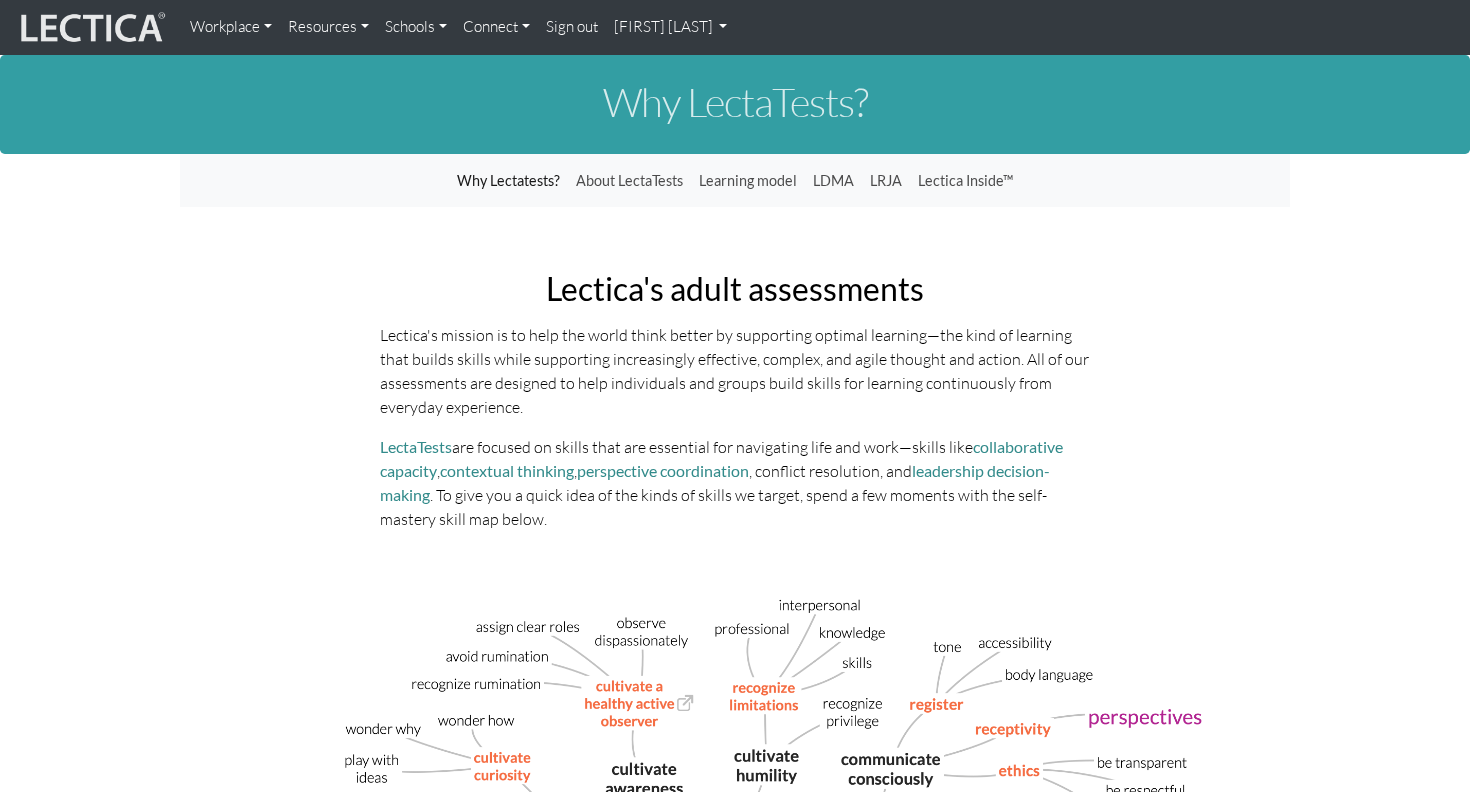 click on "Connect" at bounding box center (496, 27) 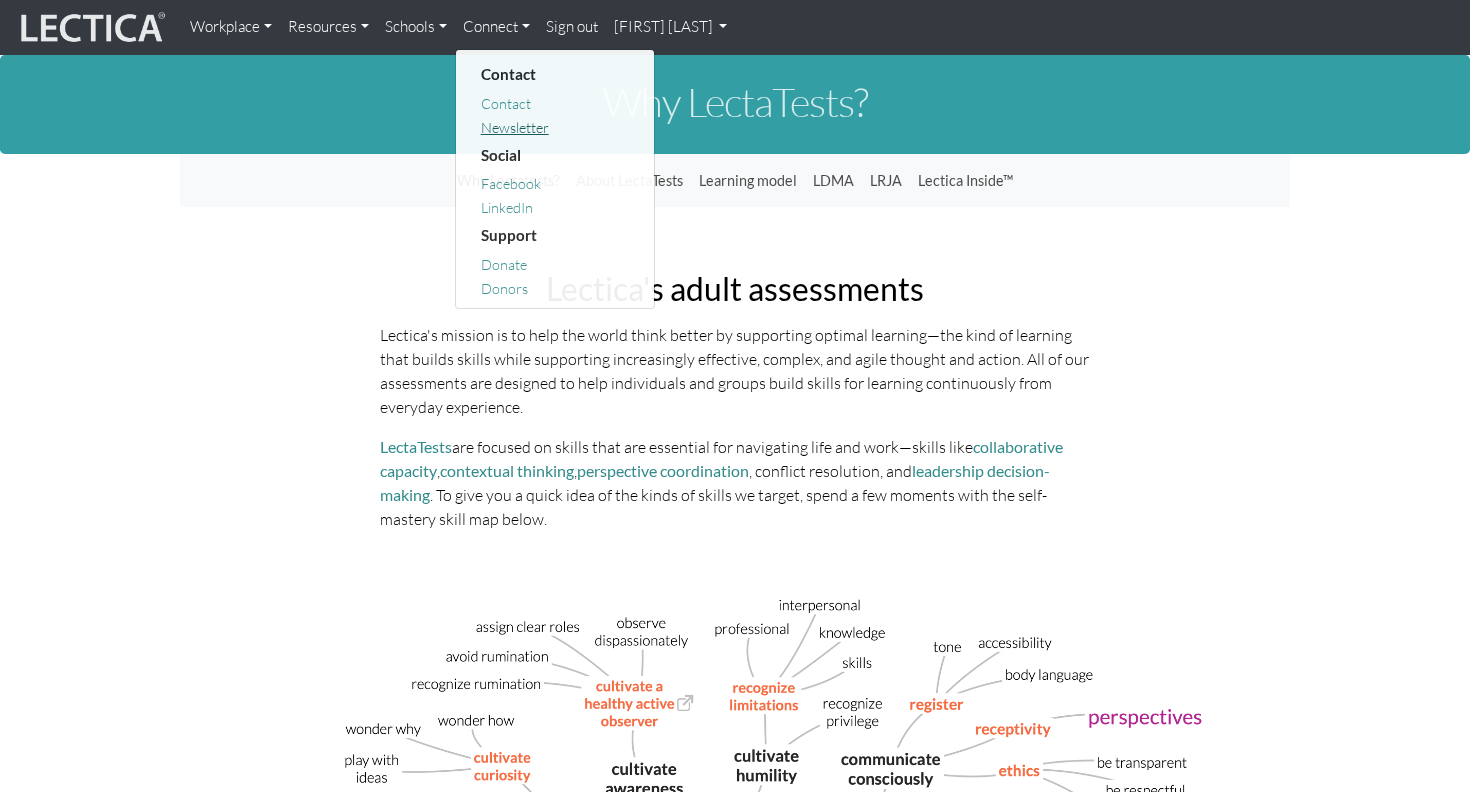 click on "Newsletter" at bounding box center [515, 127] 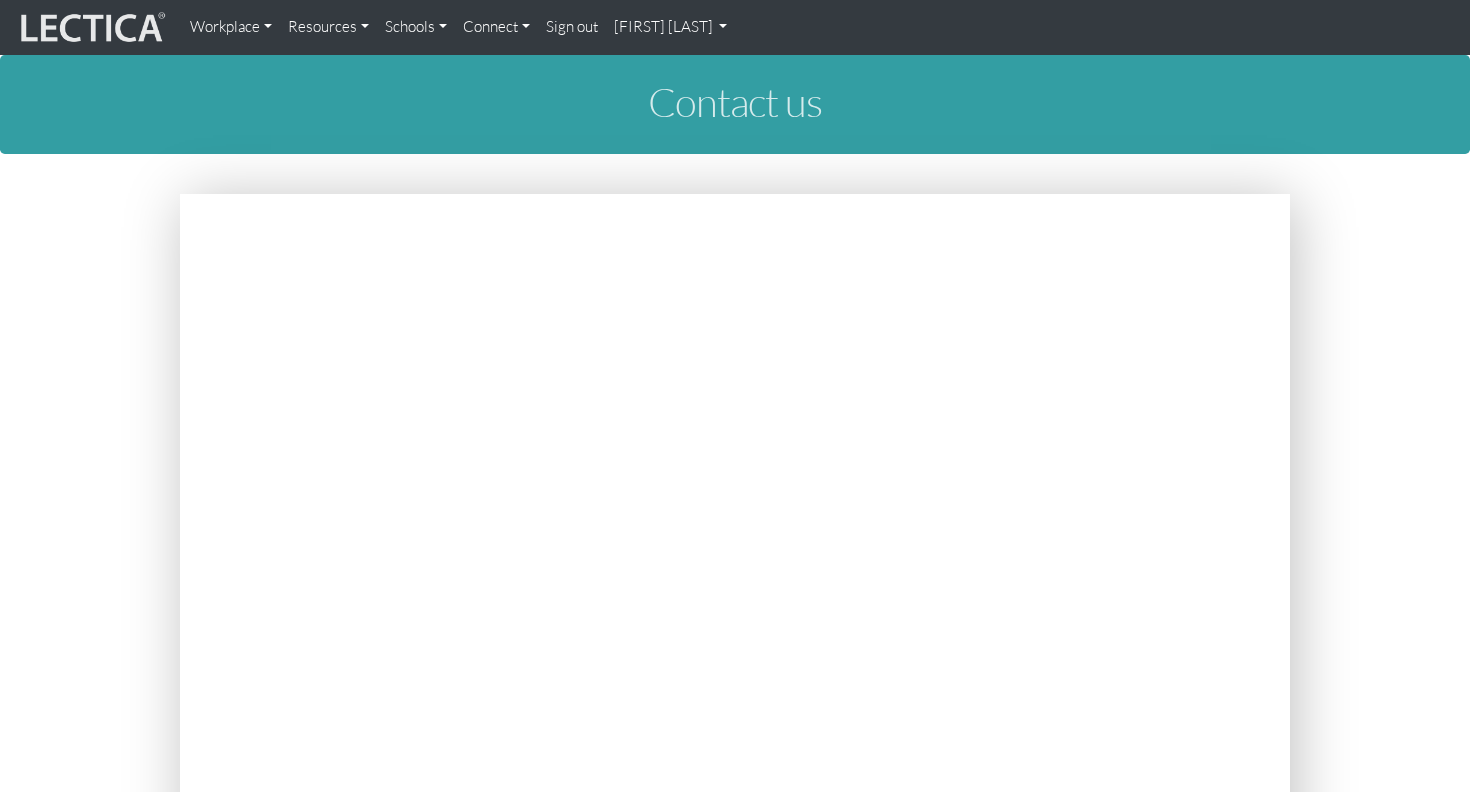 scroll, scrollTop: 0, scrollLeft: 0, axis: both 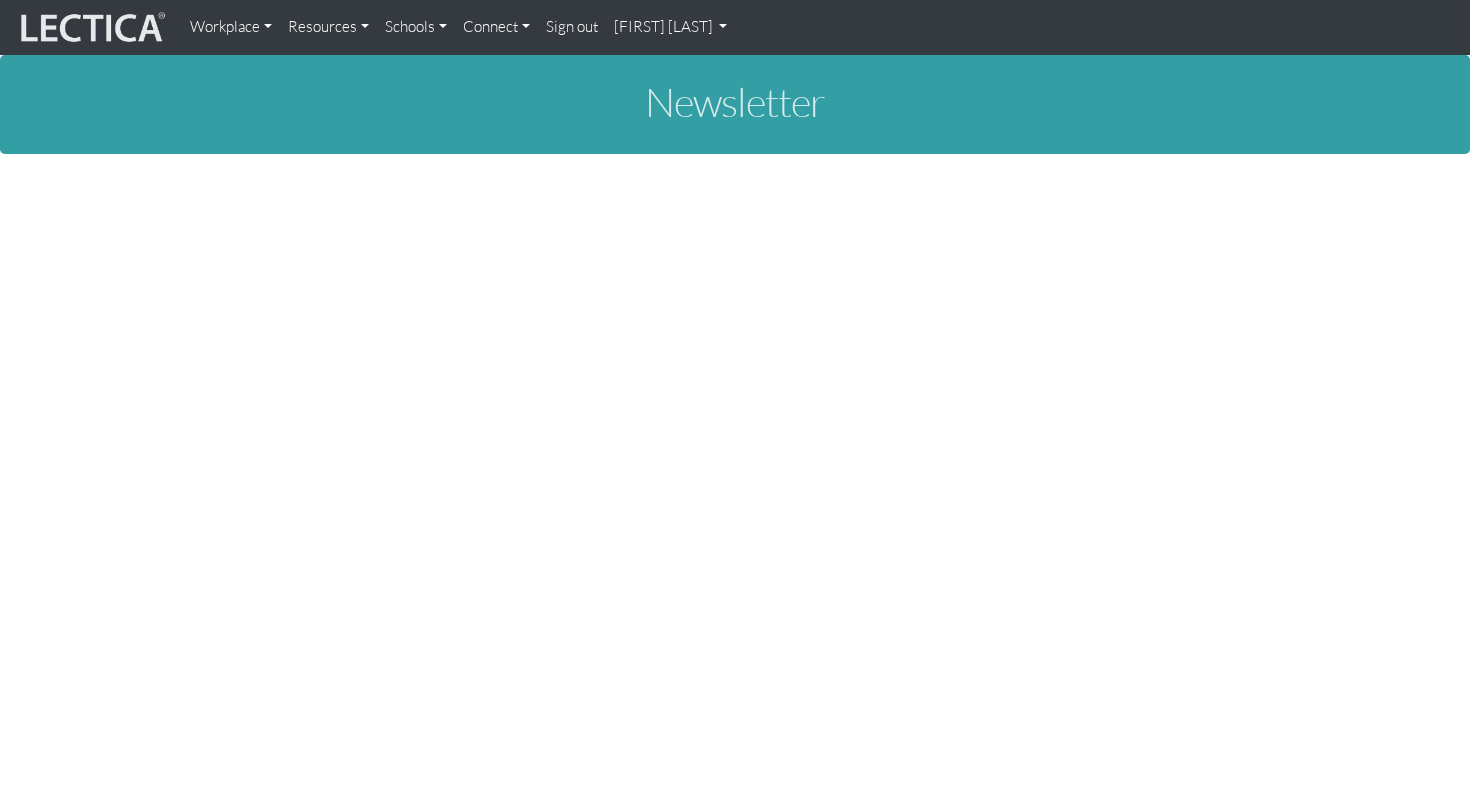click on "Connect" at bounding box center (496, 27) 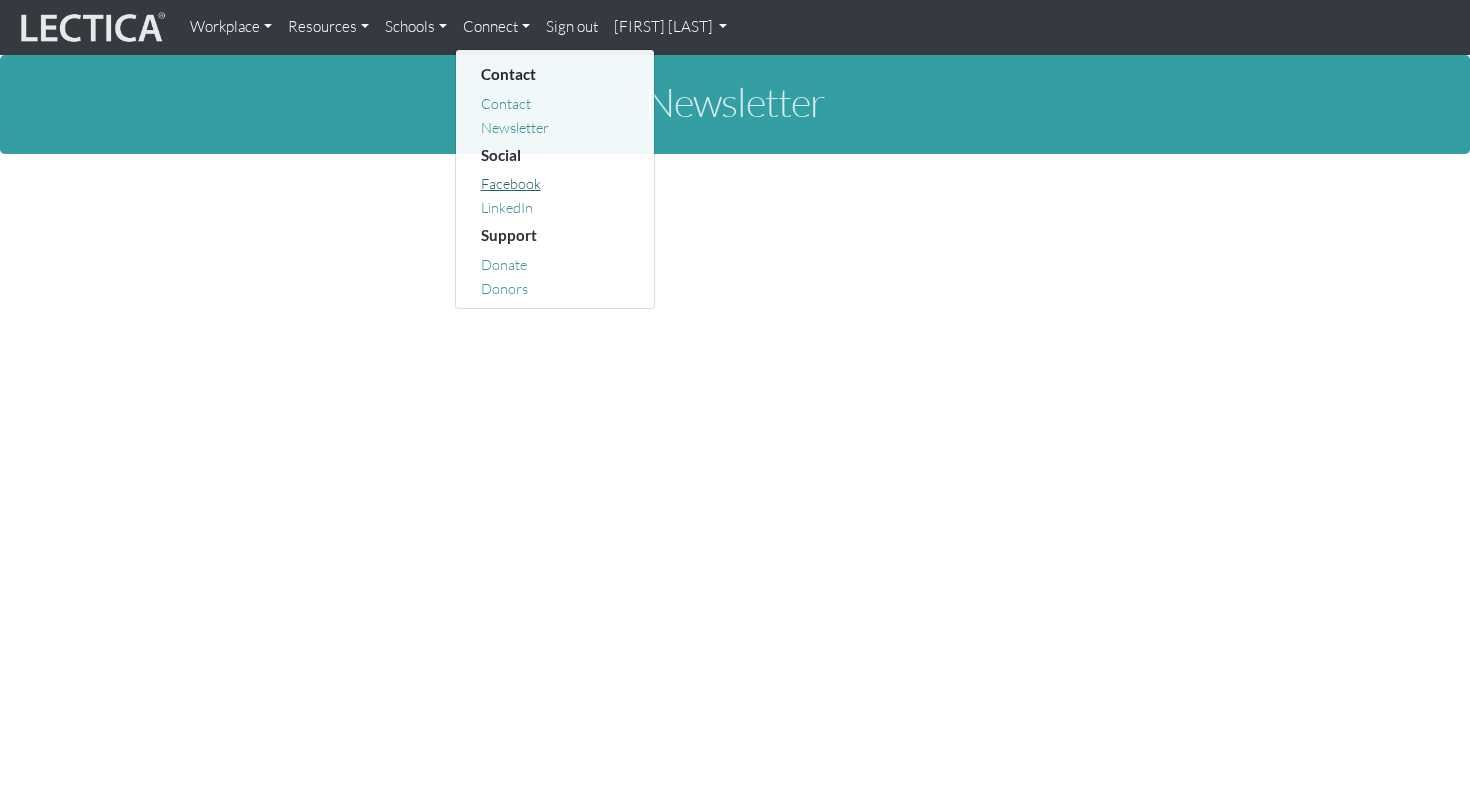click on "Facebook" at bounding box center (511, 183) 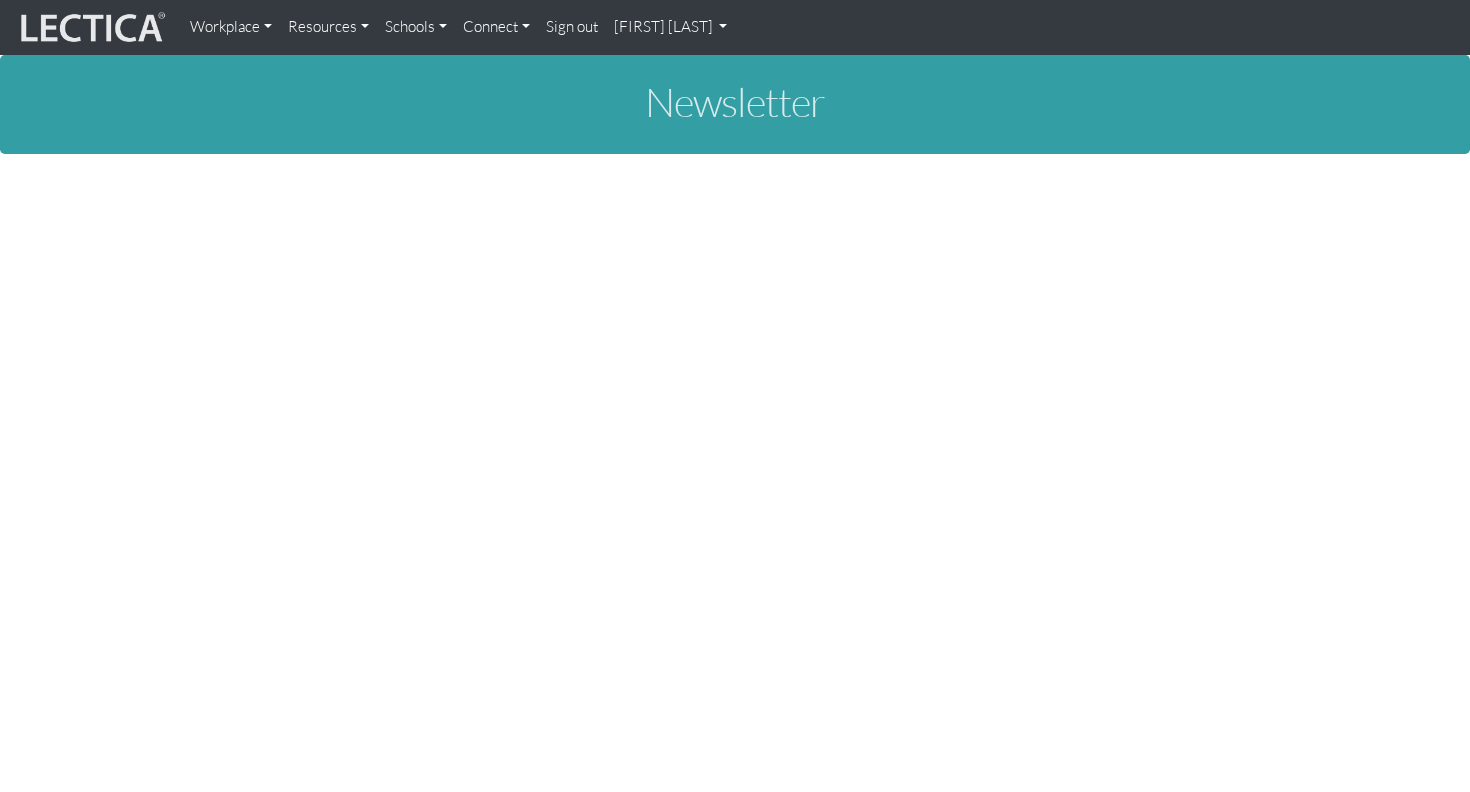 click on "[FIRST] [LAST]" at bounding box center (671, 27) 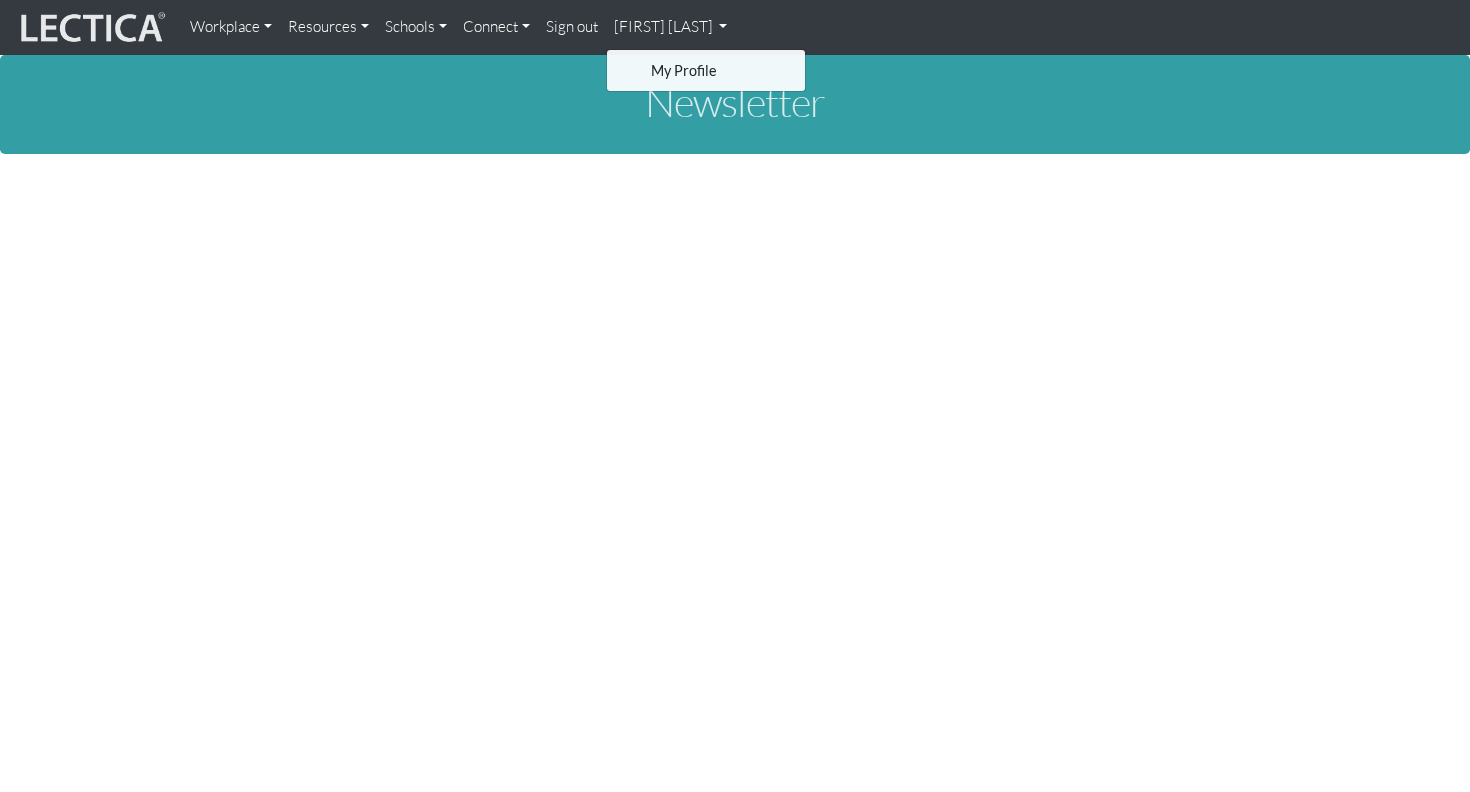 click on "Sign out" at bounding box center [572, 27] 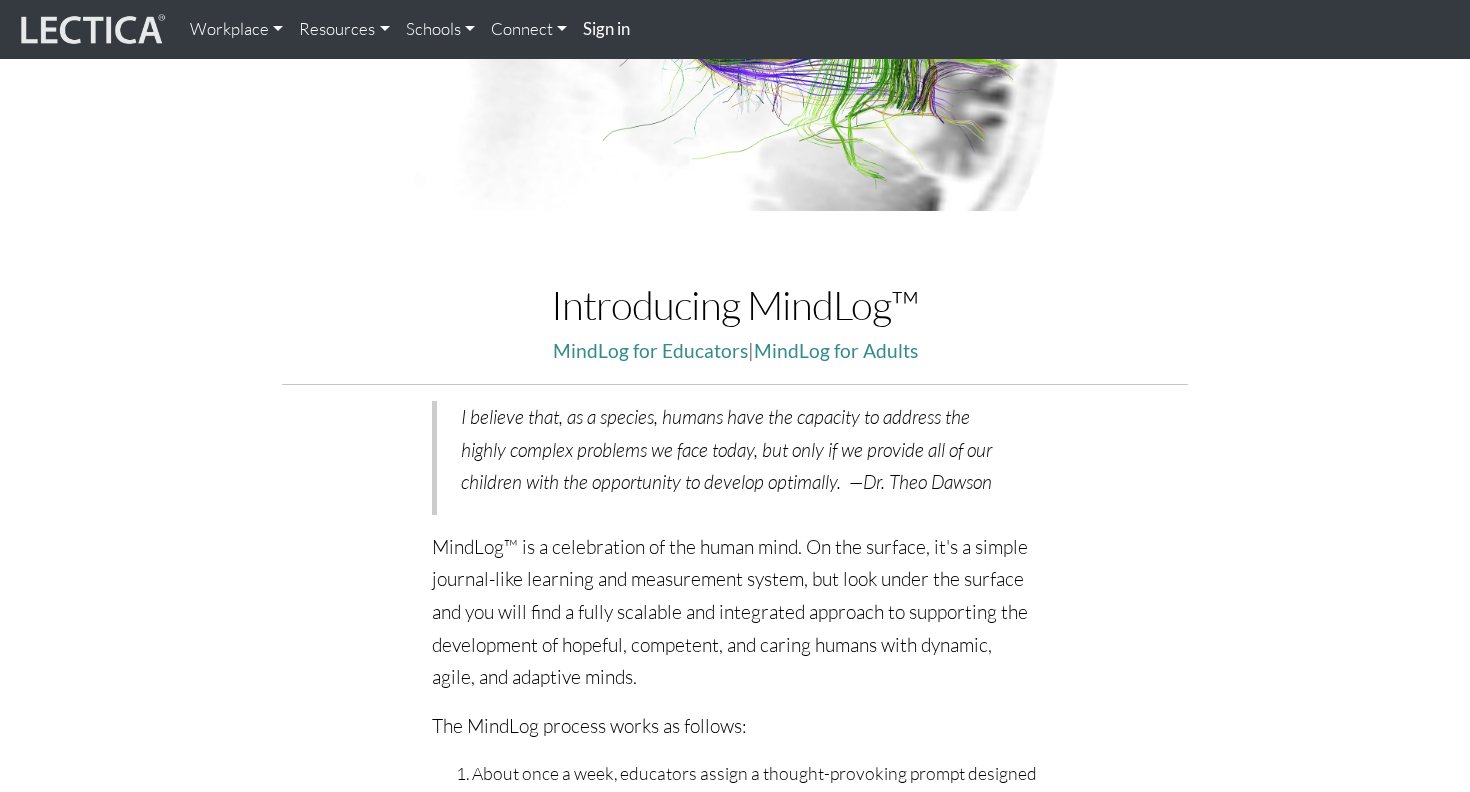 scroll, scrollTop: 0, scrollLeft: 0, axis: both 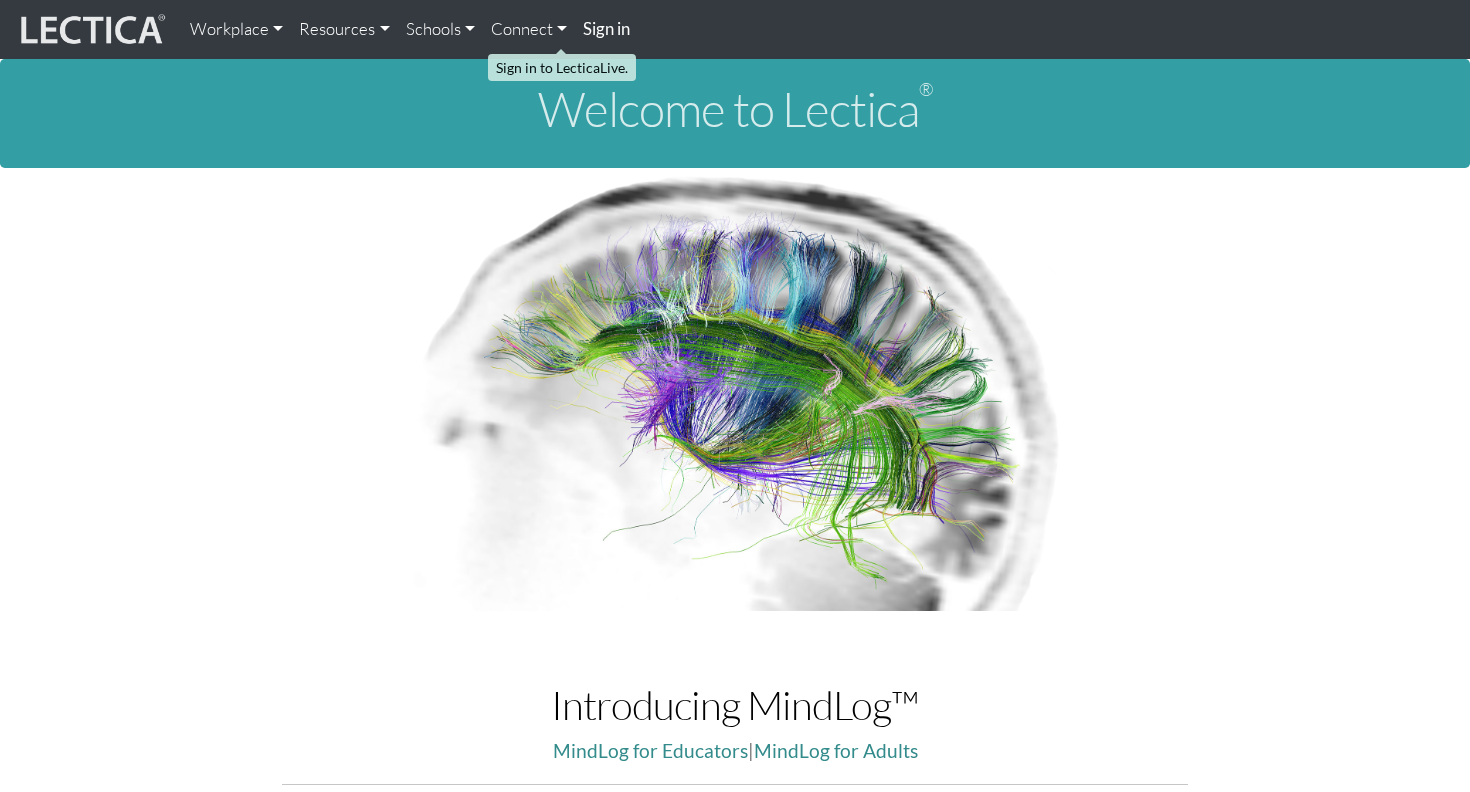 click on "Sign in" at bounding box center [606, 28] 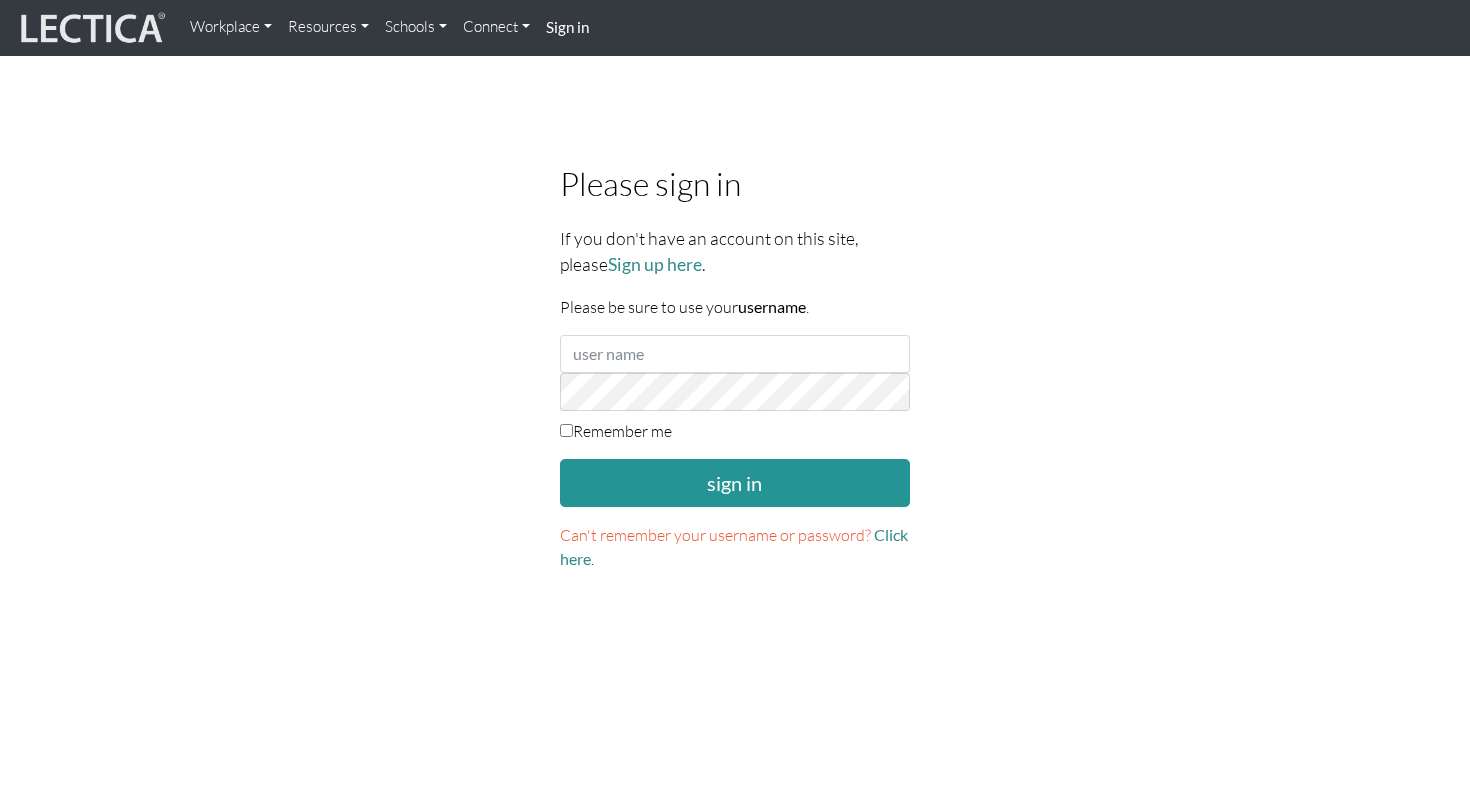 scroll, scrollTop: 0, scrollLeft: 0, axis: both 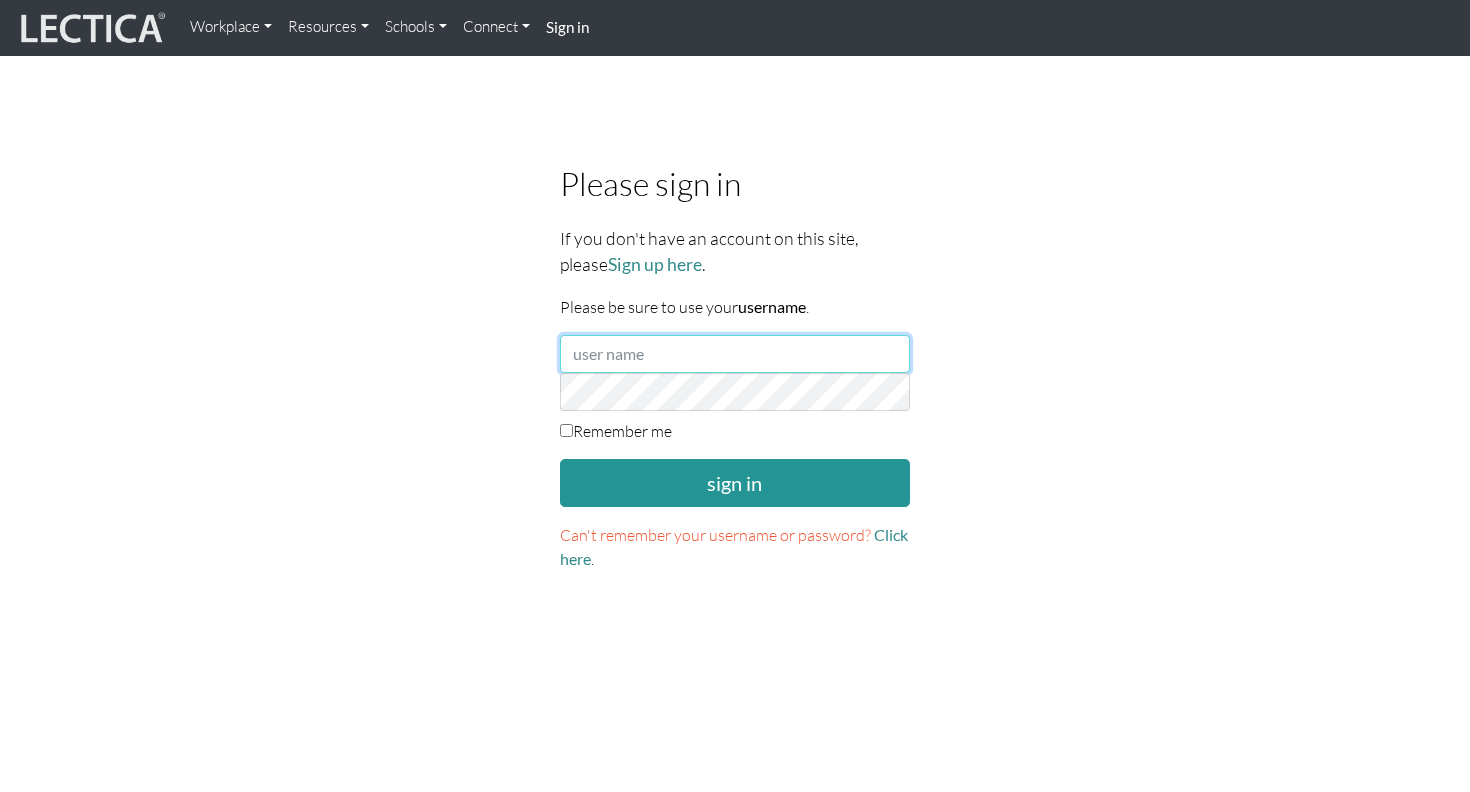 type on "kazukiyamane" 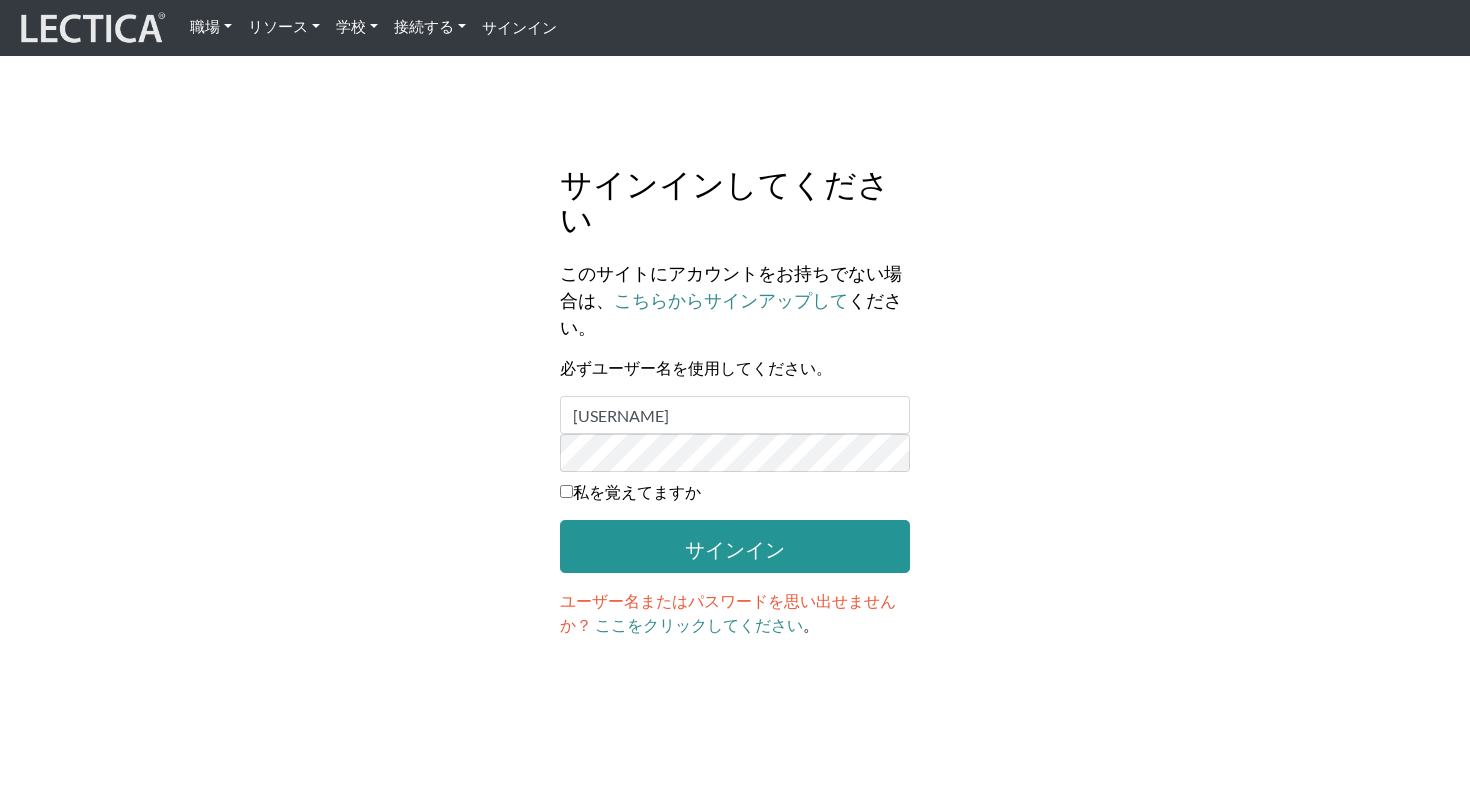 click on "サインインしてください
このサイトにアカウントをお持ちでない場合は、 こちらからサインアップして ください。
必ずユーザー名 を使用してください 。
ユーザー名
kazukiyamane
パスワード
私を覚えてますか
サインイン
ユーザー名またはパスワードを思い出せませんか？
ここをクリックしてください 。" at bounding box center [735, 409] 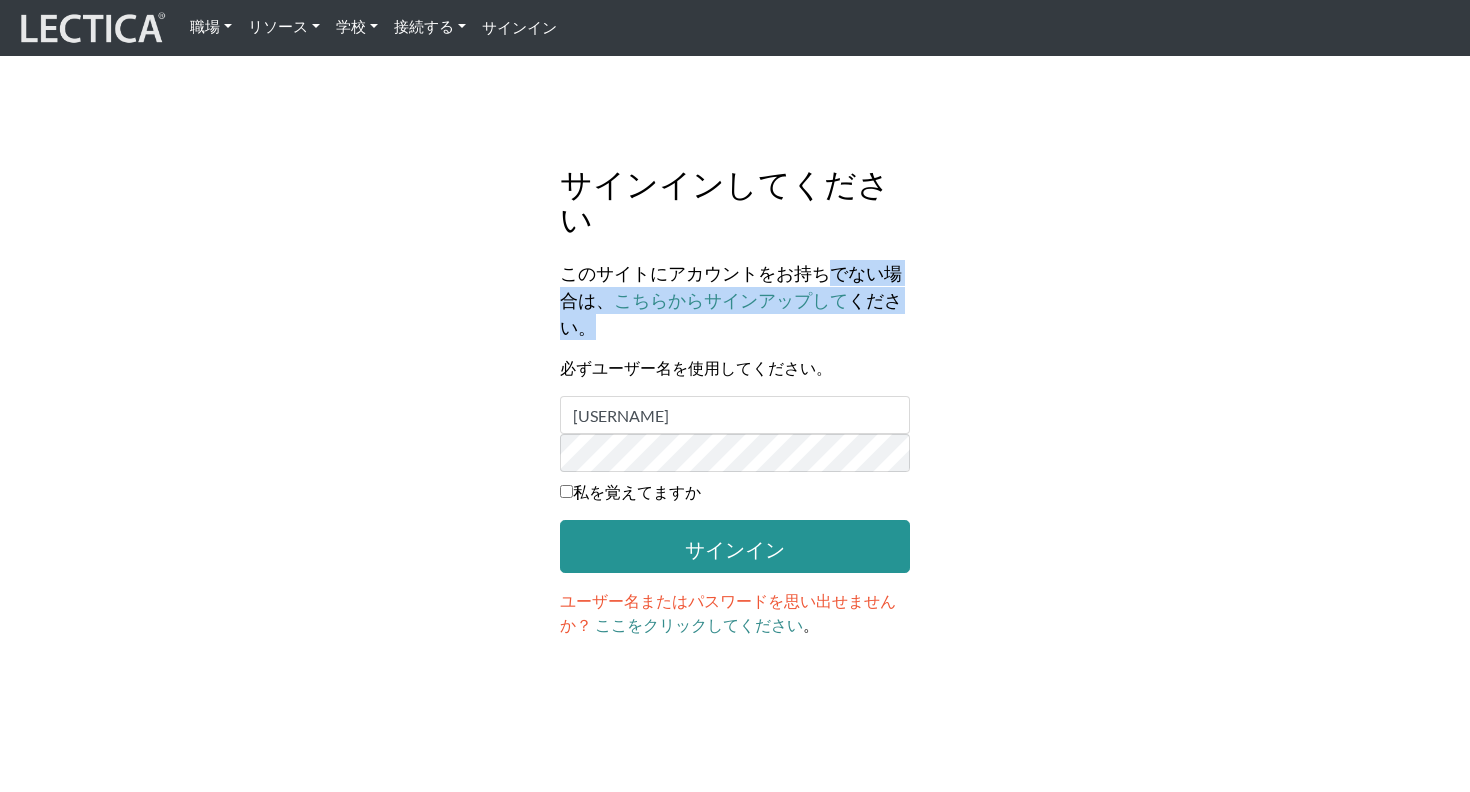 drag, startPoint x: 663, startPoint y: 212, endPoint x: 717, endPoint y: 321, distance: 121.64292 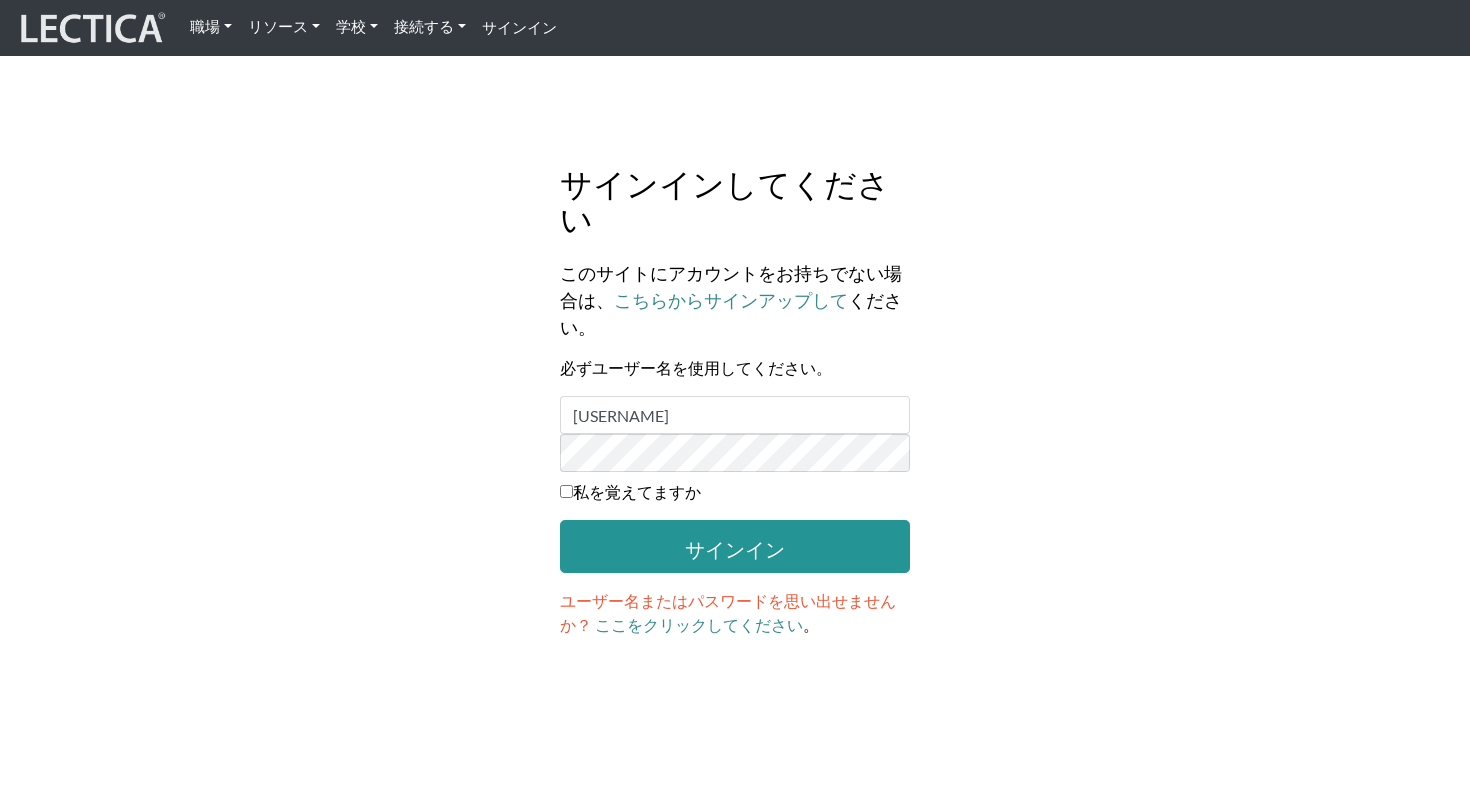 click on "私を覚えてますか" at bounding box center (637, 492) 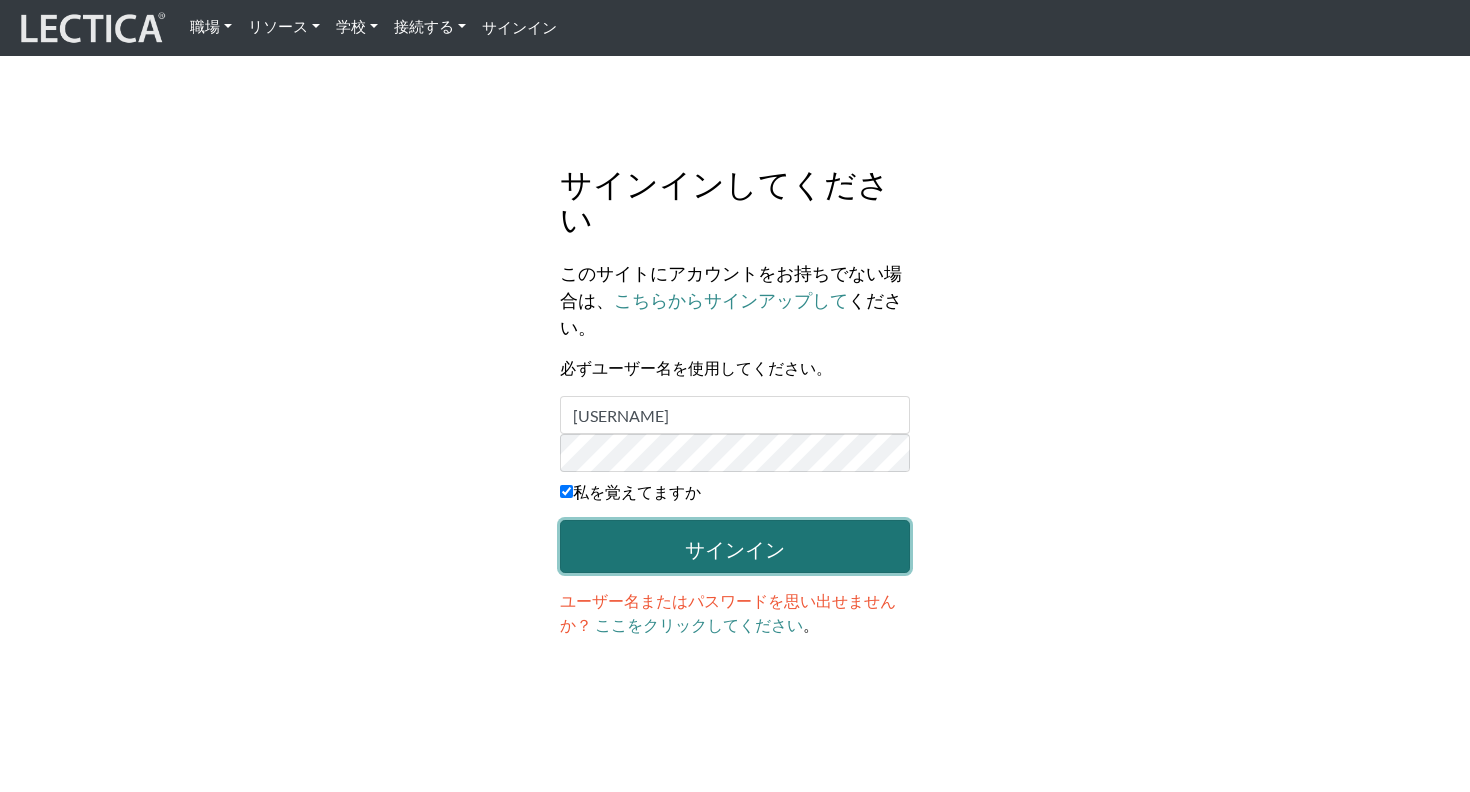 click on "サインイン" at bounding box center (735, 546) 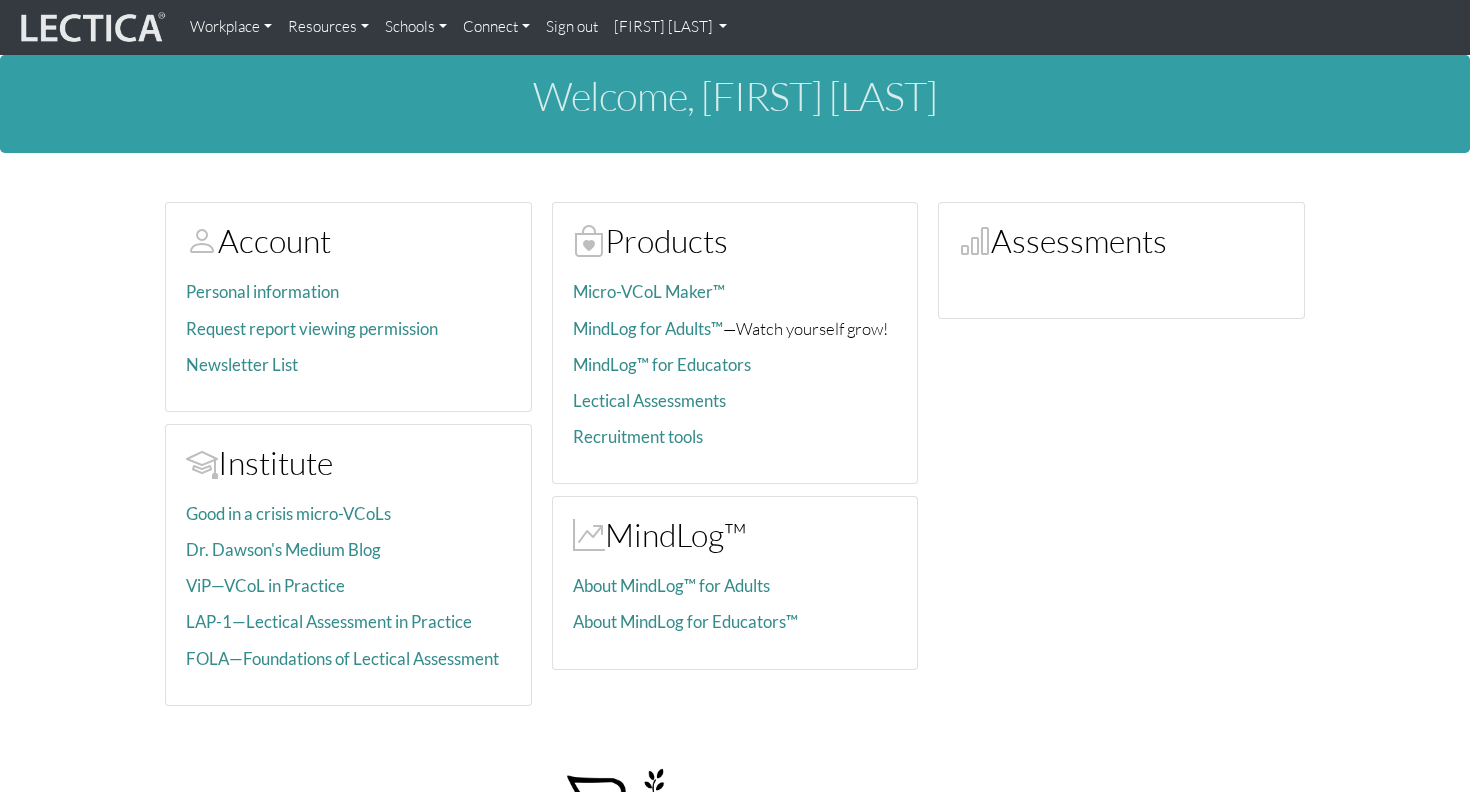 scroll, scrollTop: 0, scrollLeft: 0, axis: both 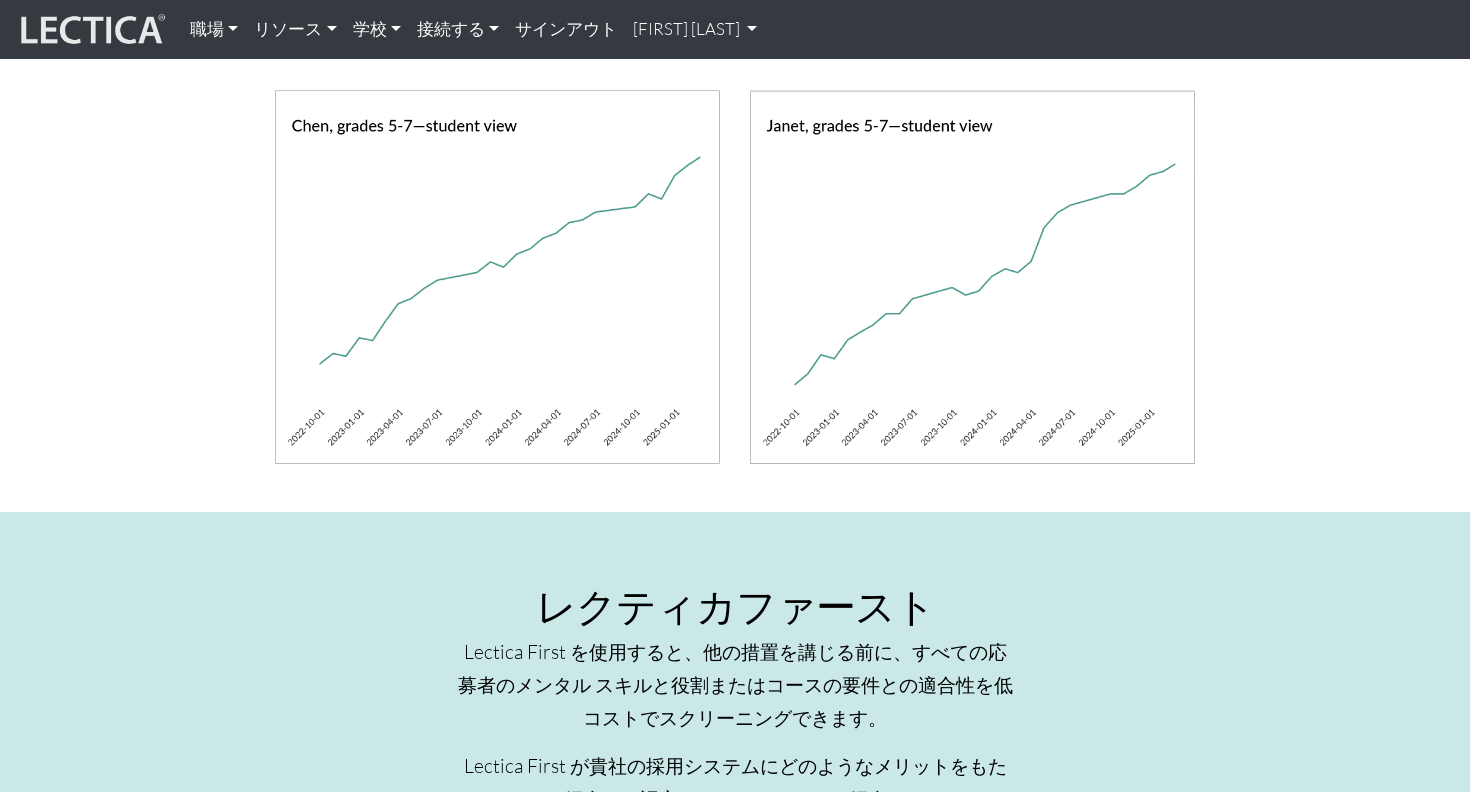 click at bounding box center [735, 277] 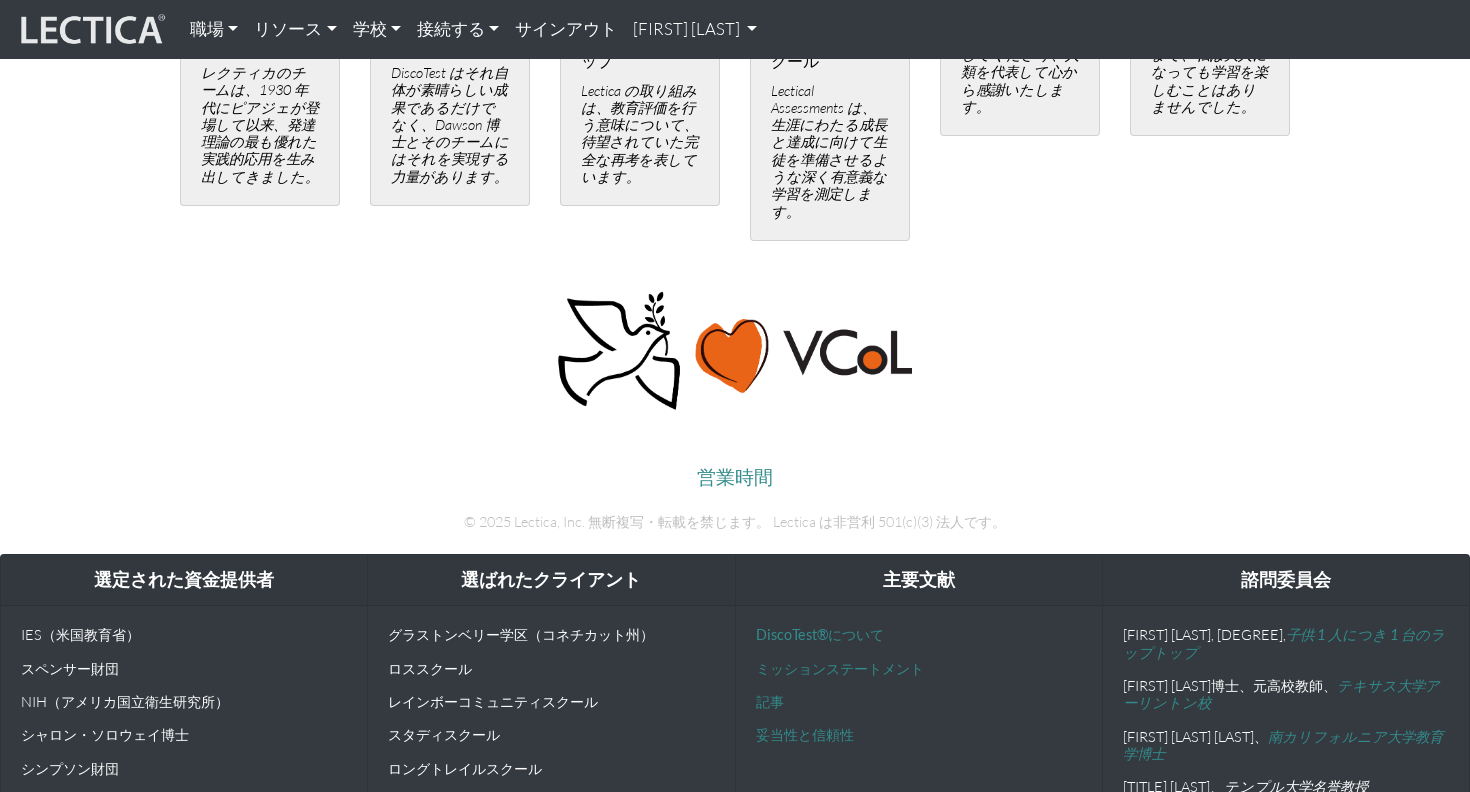 scroll, scrollTop: 4603, scrollLeft: 0, axis: vertical 